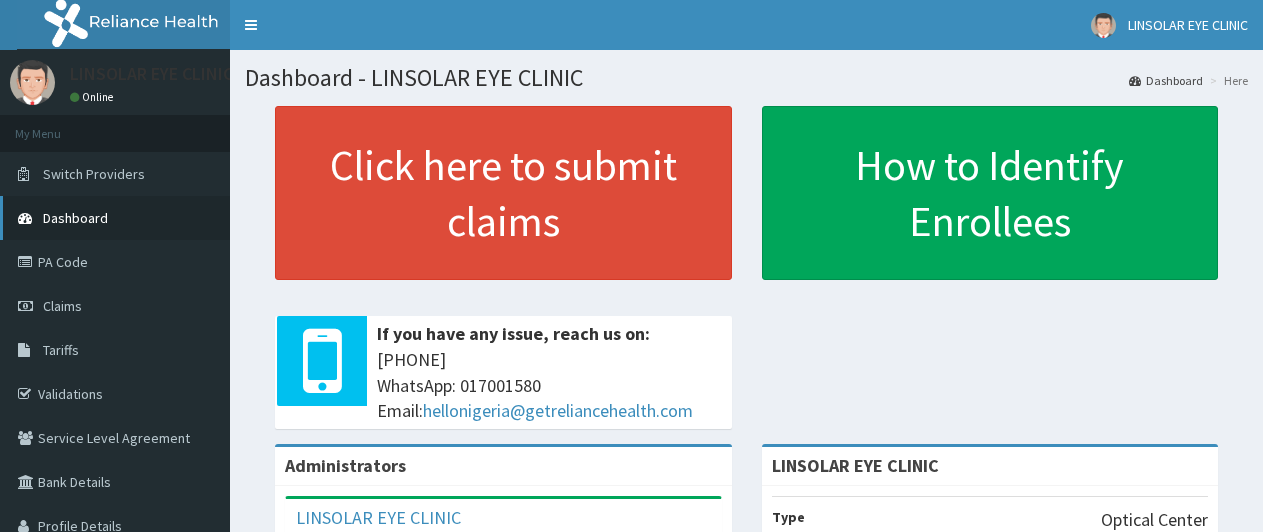 scroll, scrollTop: 0, scrollLeft: 0, axis: both 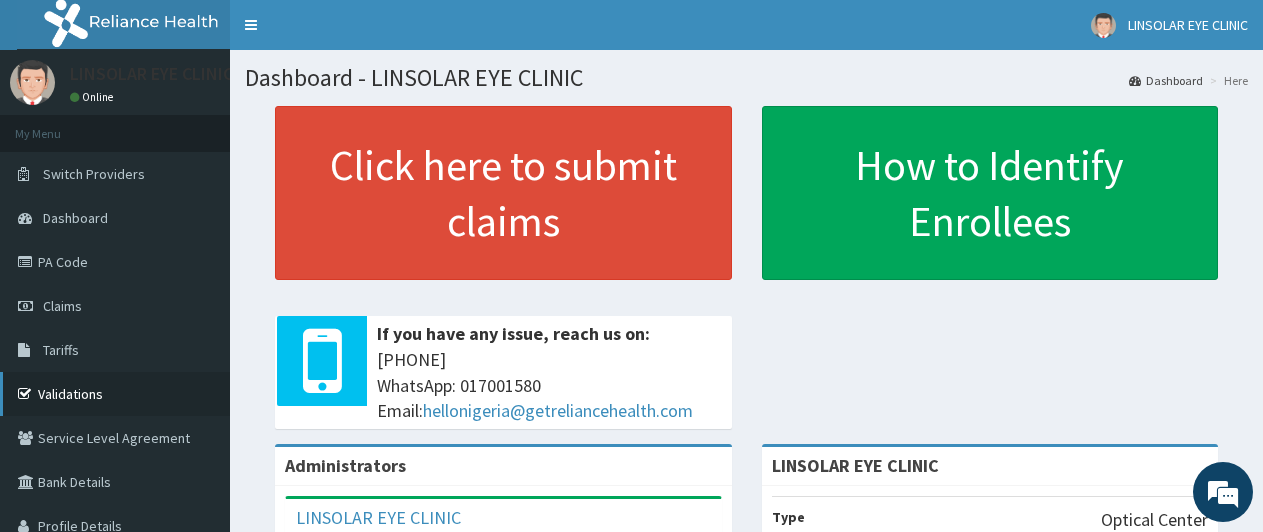 click on "Validations" at bounding box center (115, 394) 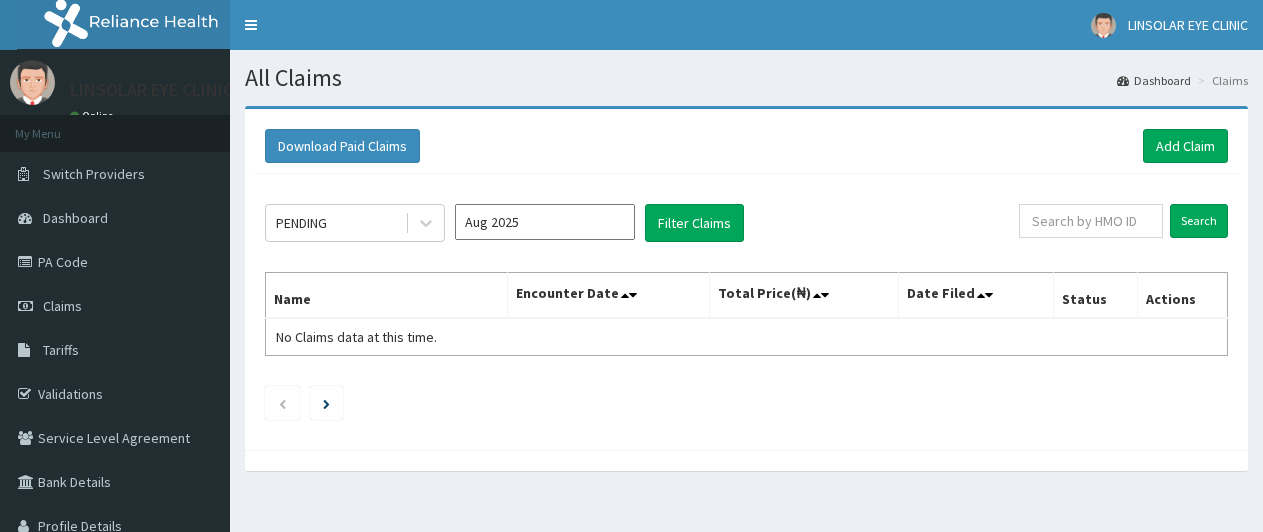 scroll, scrollTop: 0, scrollLeft: 0, axis: both 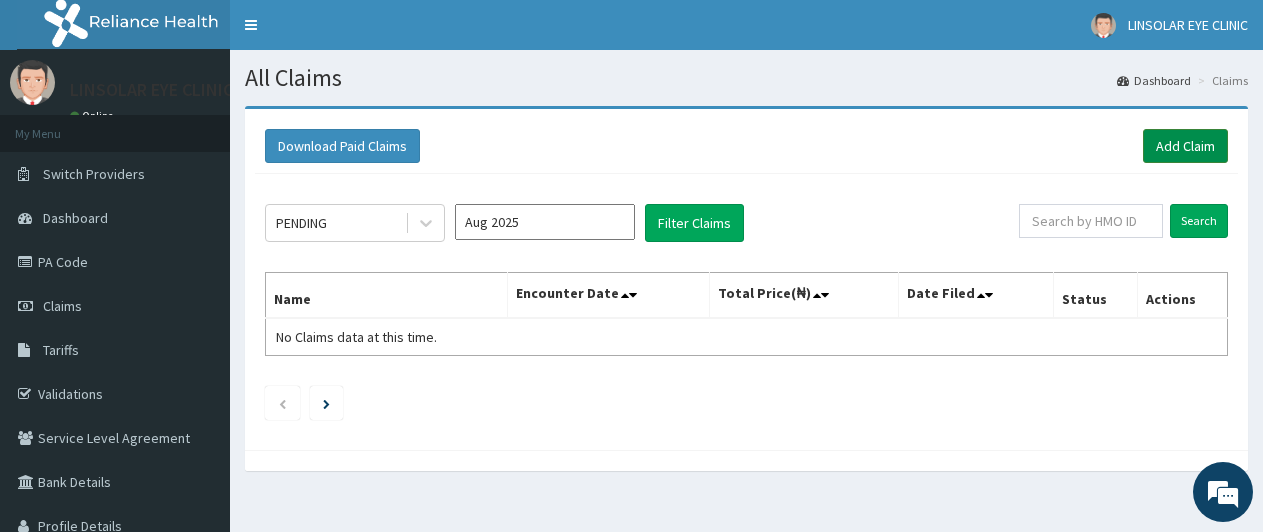 click on "Add Claim" at bounding box center [1185, 146] 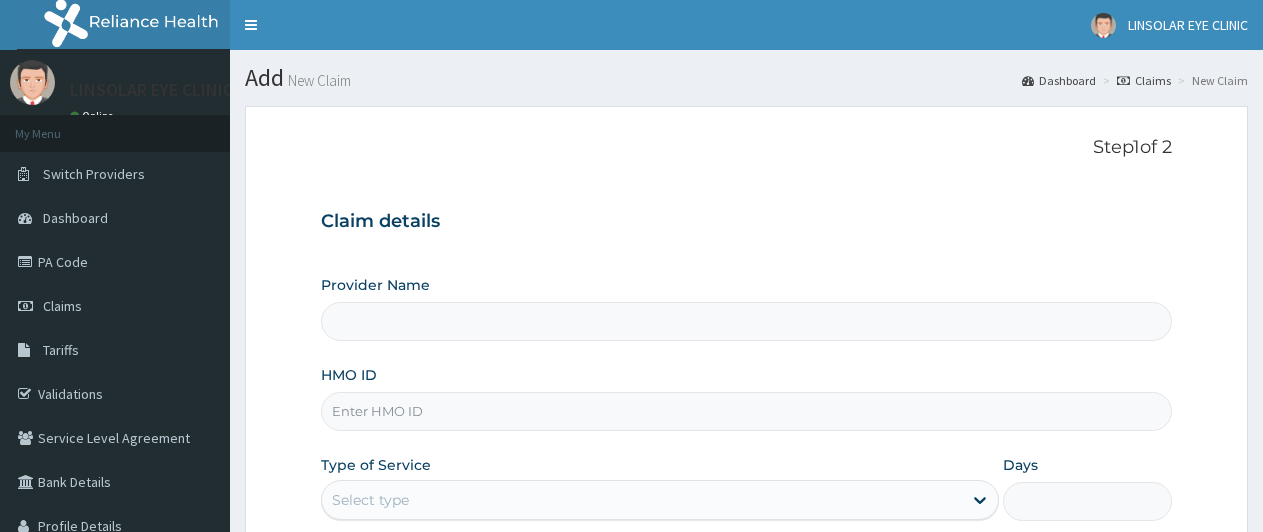 type on "LINSOLAR EYE CLINIC" 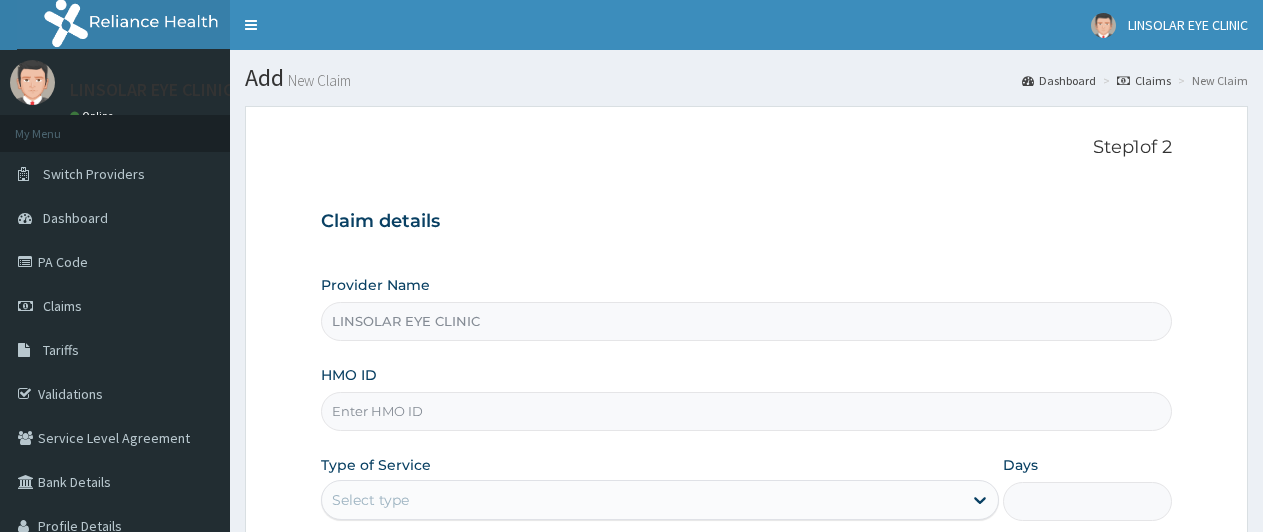 scroll, scrollTop: 0, scrollLeft: 0, axis: both 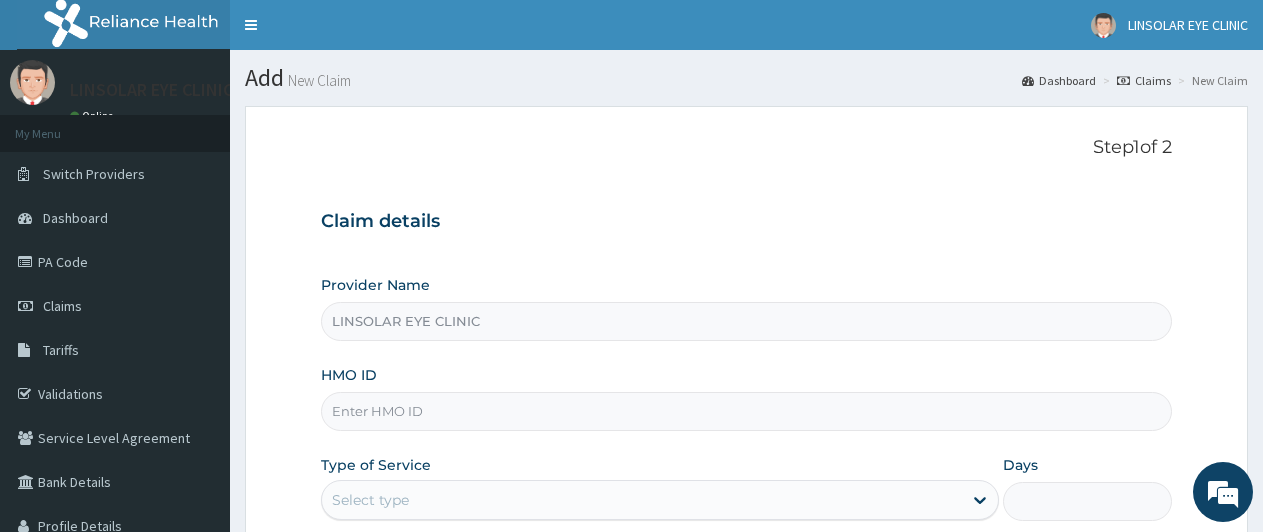 click on "HMO ID" at bounding box center [746, 411] 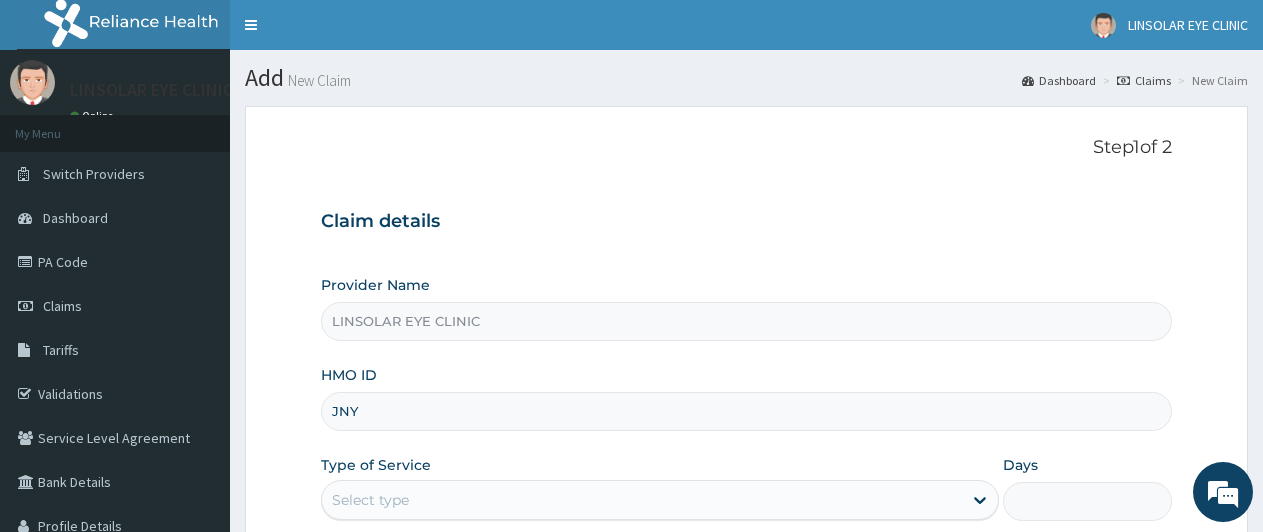 scroll, scrollTop: 0, scrollLeft: 0, axis: both 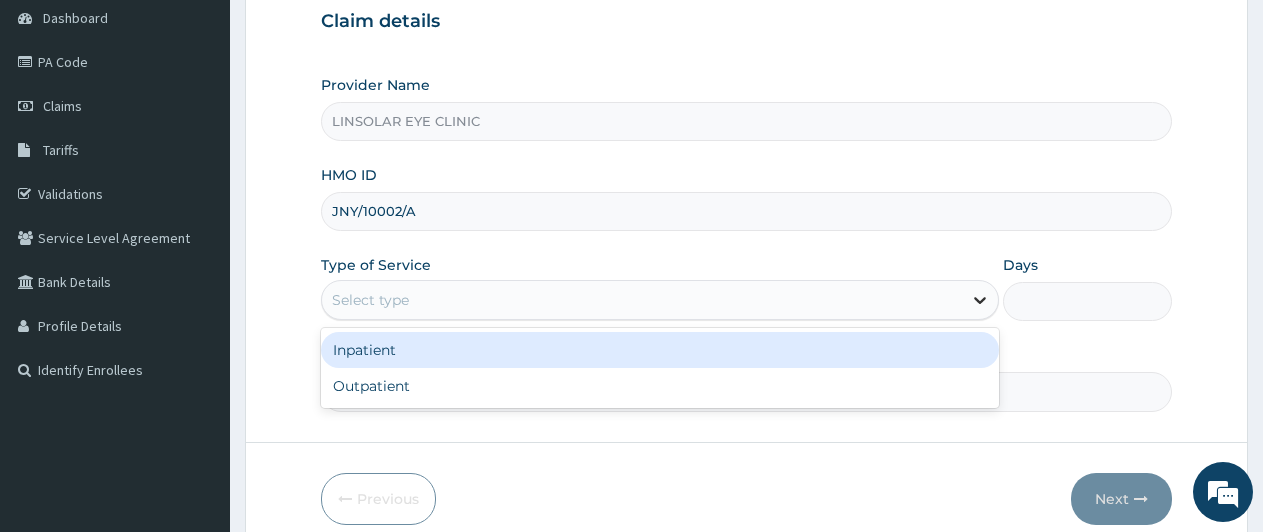 click 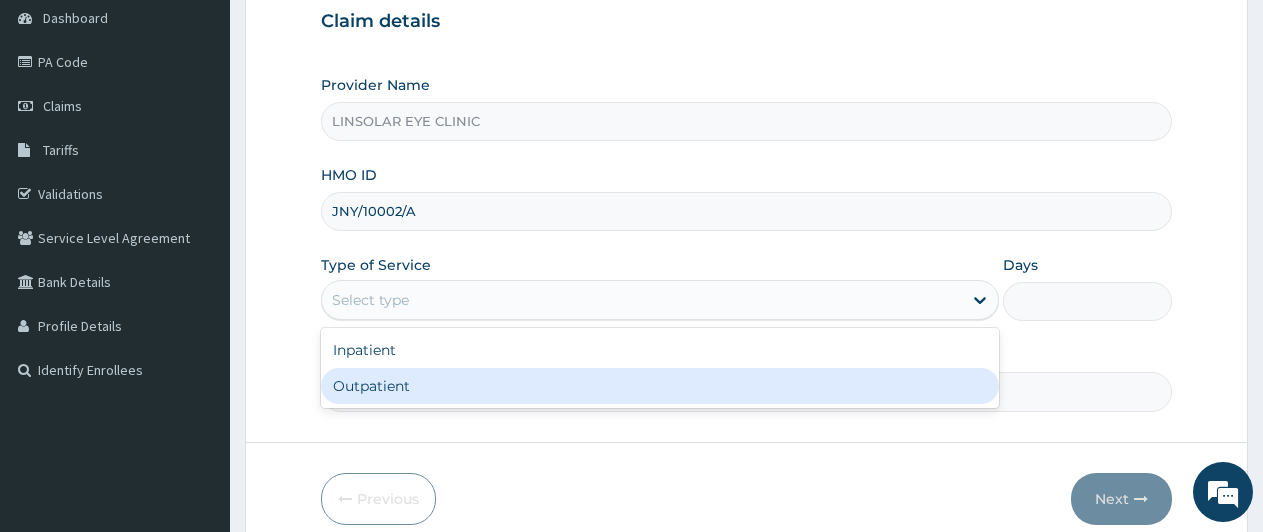 click on "Outpatient" at bounding box center [659, 386] 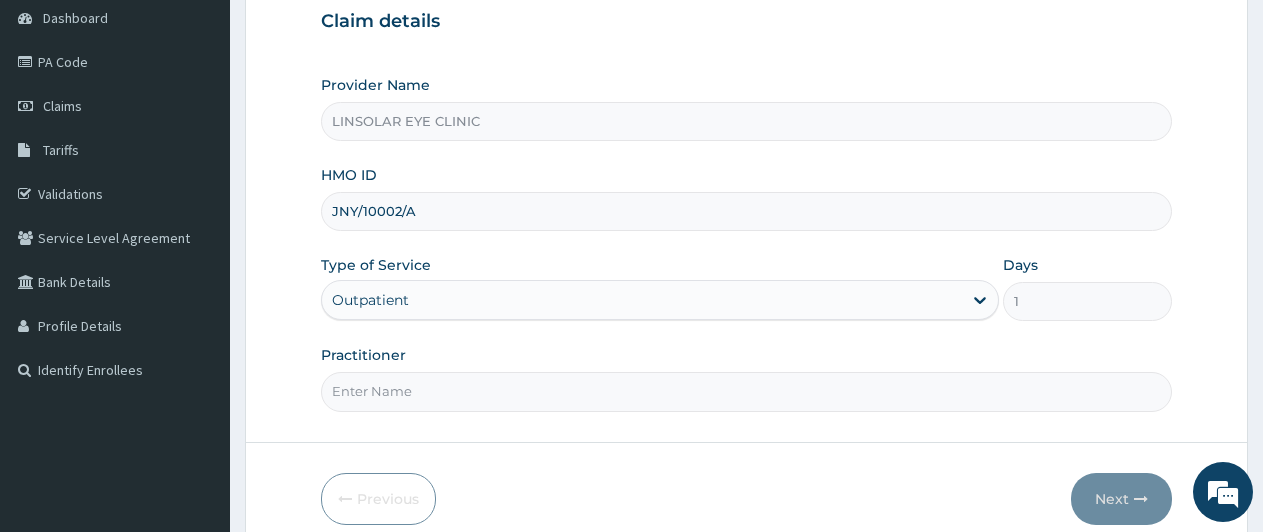 click on "Practitioner" at bounding box center (746, 391) 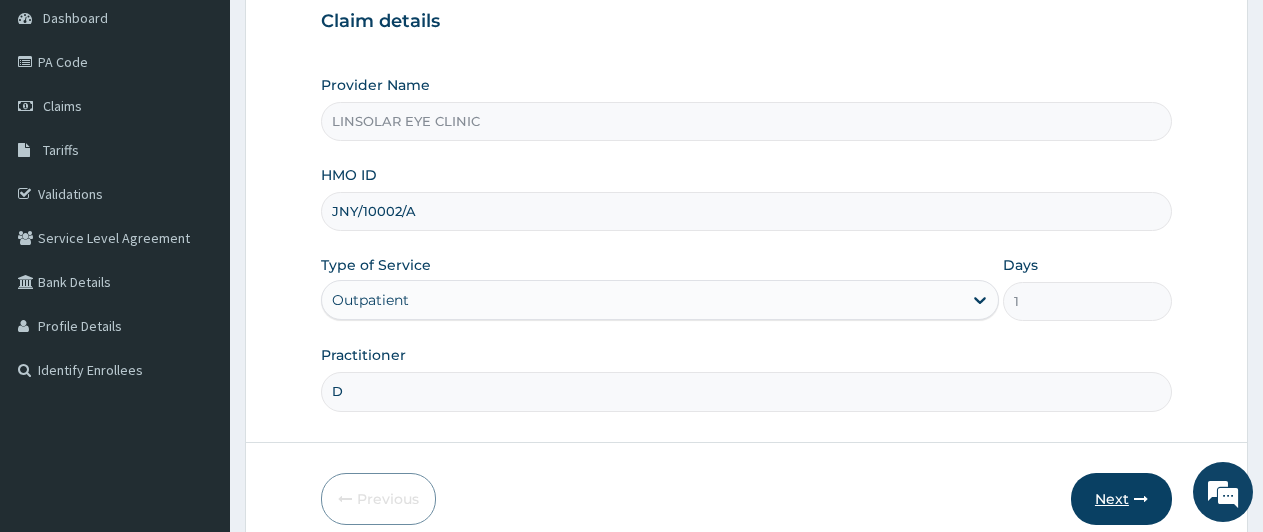 type on "D" 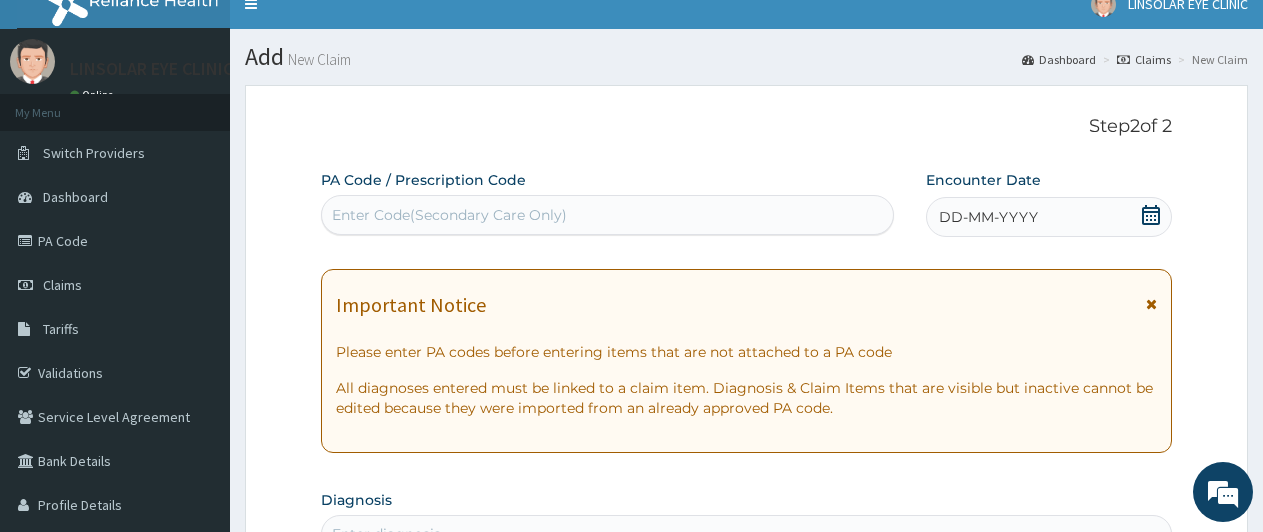 scroll, scrollTop: 0, scrollLeft: 0, axis: both 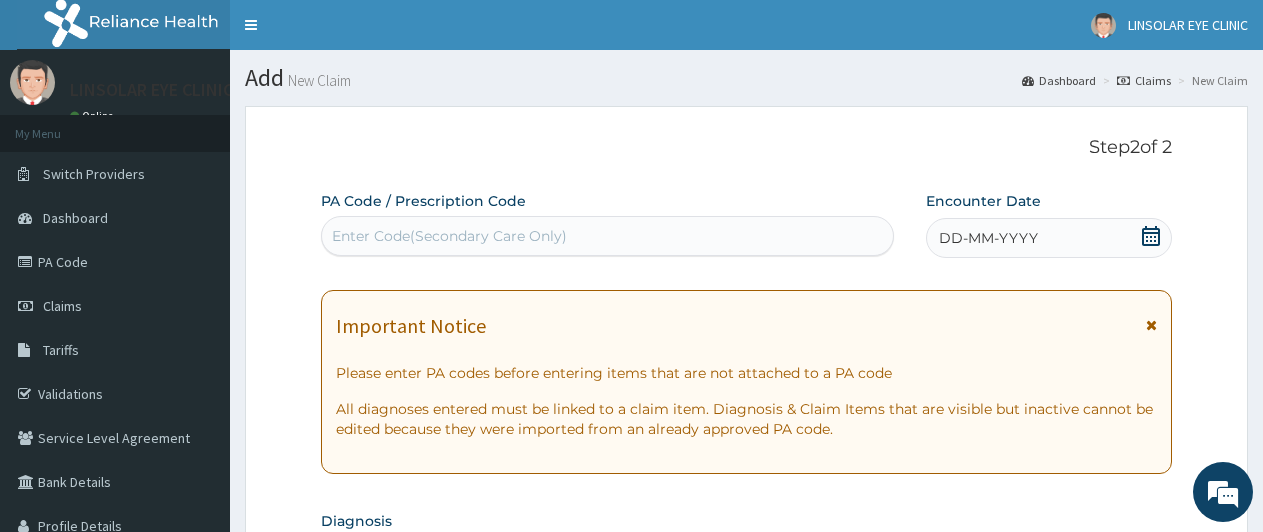 click on "Enter Code(Secondary Care Only)" at bounding box center [607, 236] 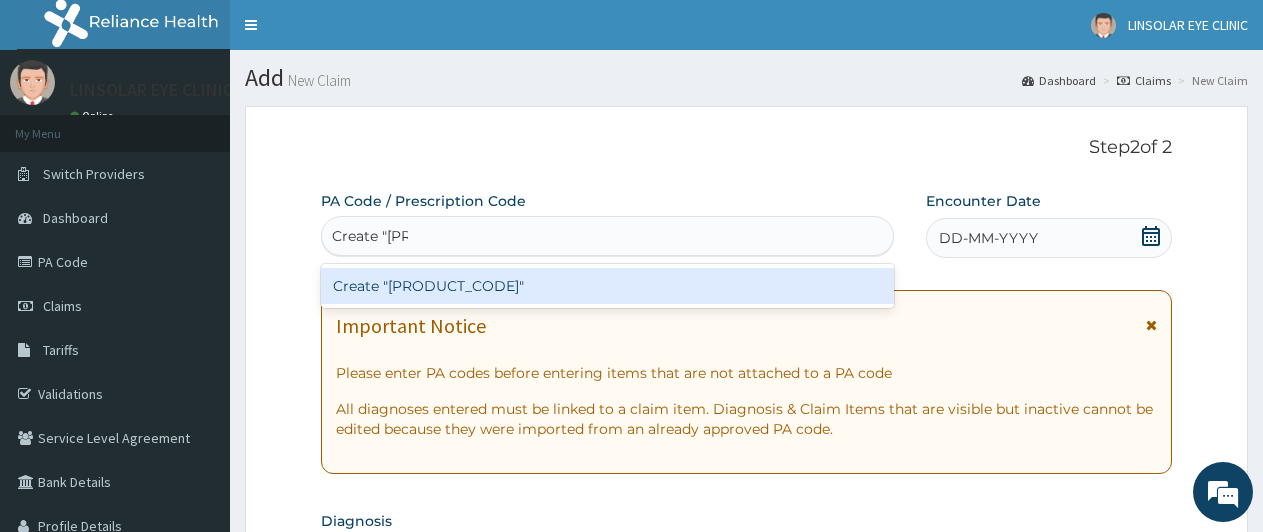 type on "PA/43EF47" 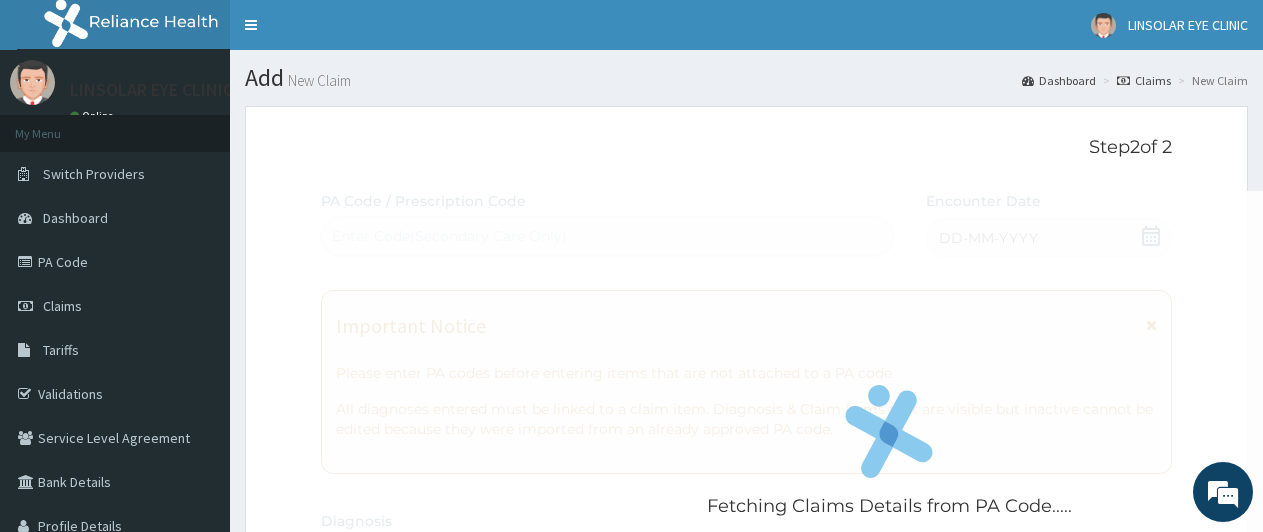click on "Fetching Claims Details from PA Code..... PA Code / Prescription Code Enter Code(Secondary Care Only) Encounter Date DD-MM-YYYY Important Notice Please enter PA codes before entering items that are not attached to a PA code   All diagnoses entered must be linked to a claim item. Diagnosis & Claim Items that are visible but inactive cannot be edited because they were imported from an already approved PA code. Diagnosis Enter diagnosis NB: All diagnosis must be linked to a claim item Claim Items No claim item Types Select Type Item Select Item Pair Diagnosis Select Diagnosis Unit Price 0 Add Comment" at bounding box center [746, 708] 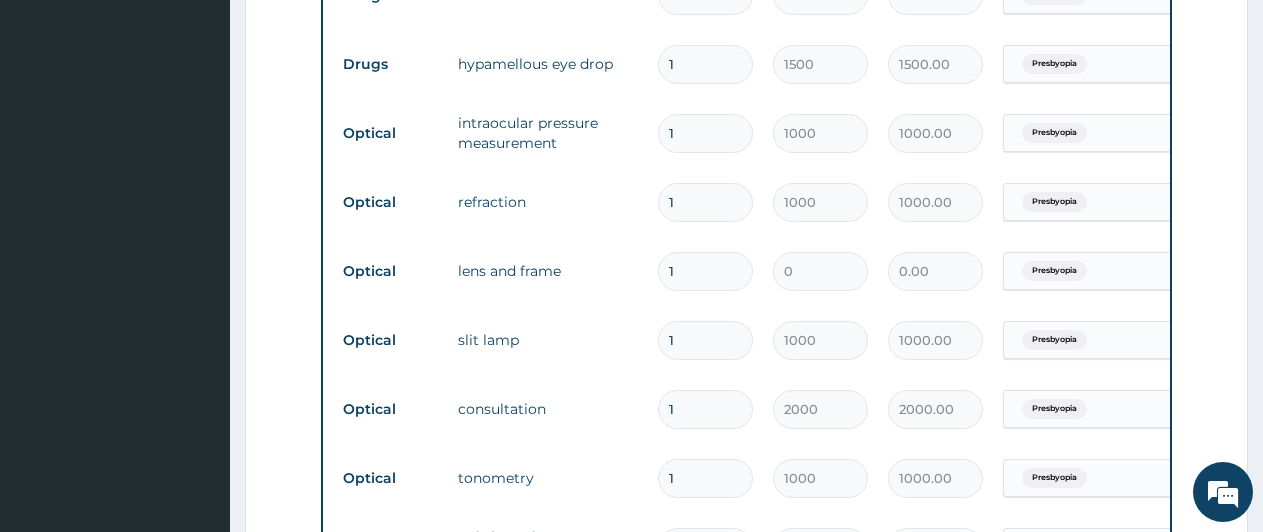 scroll, scrollTop: 1012, scrollLeft: 0, axis: vertical 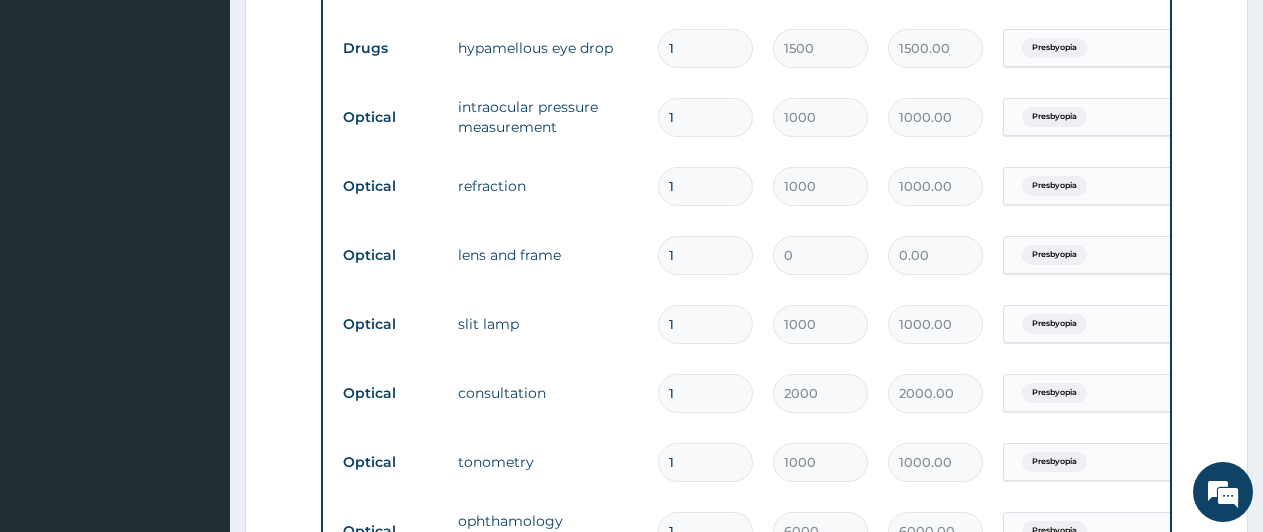 click on "0.00" at bounding box center [935, 255] 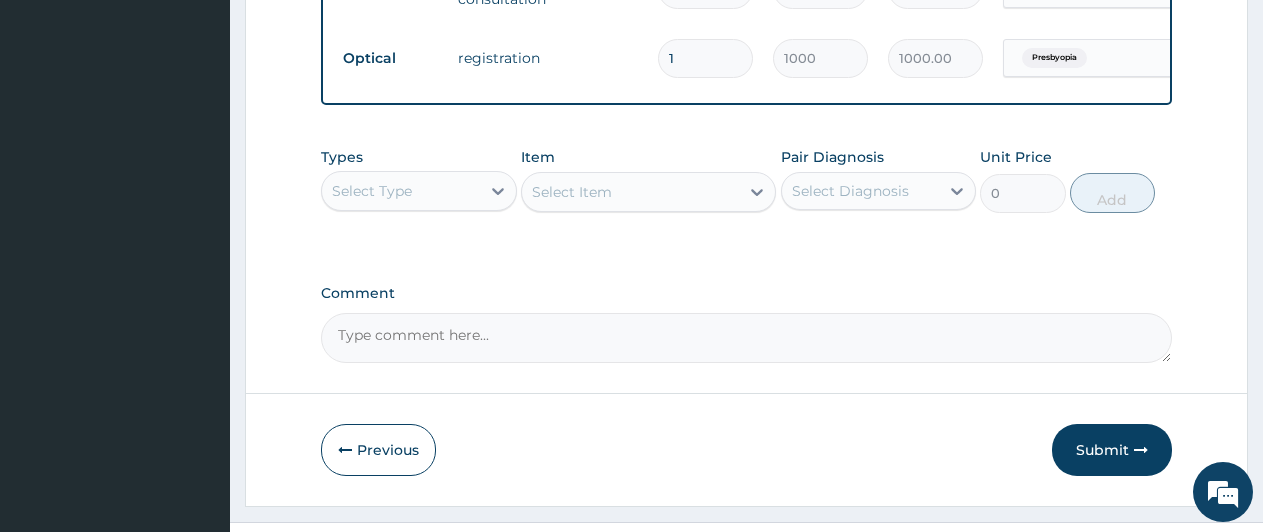 scroll, scrollTop: 1612, scrollLeft: 0, axis: vertical 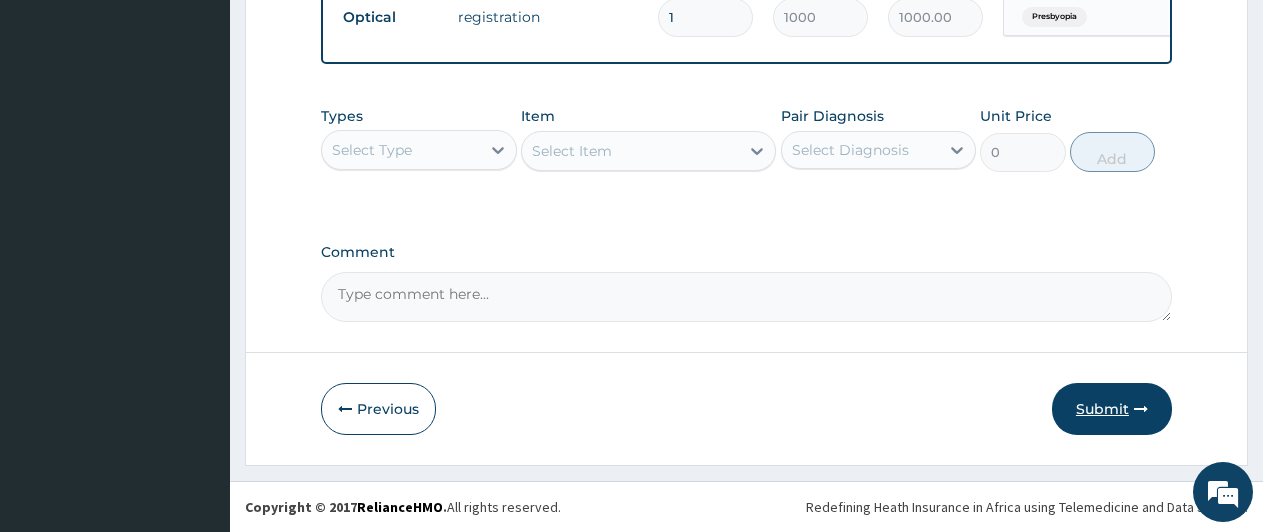 click at bounding box center (1141, 409) 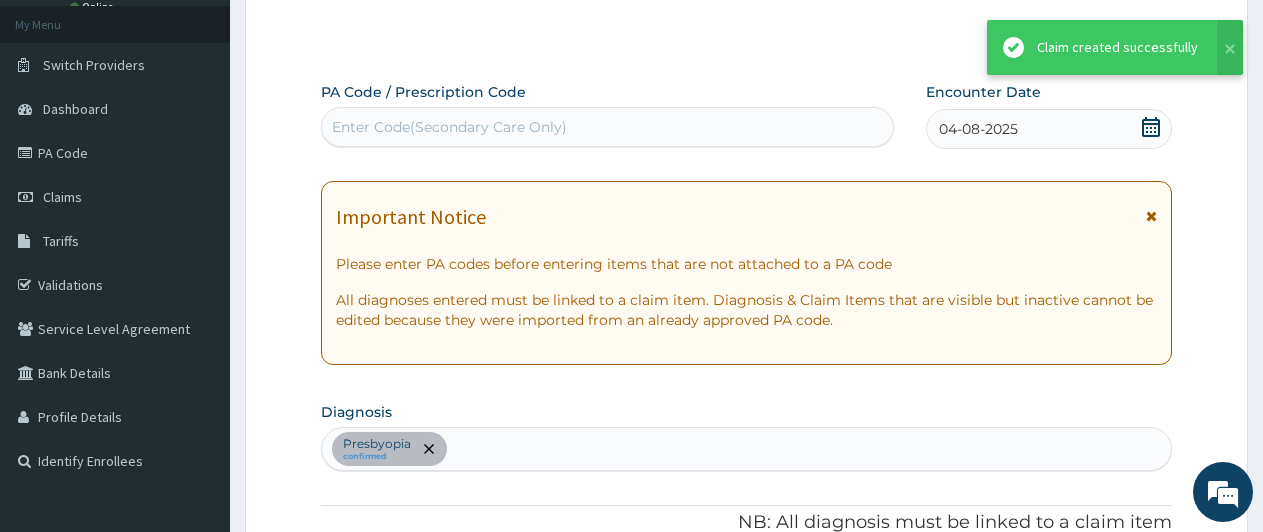 scroll, scrollTop: 0, scrollLeft: 0, axis: both 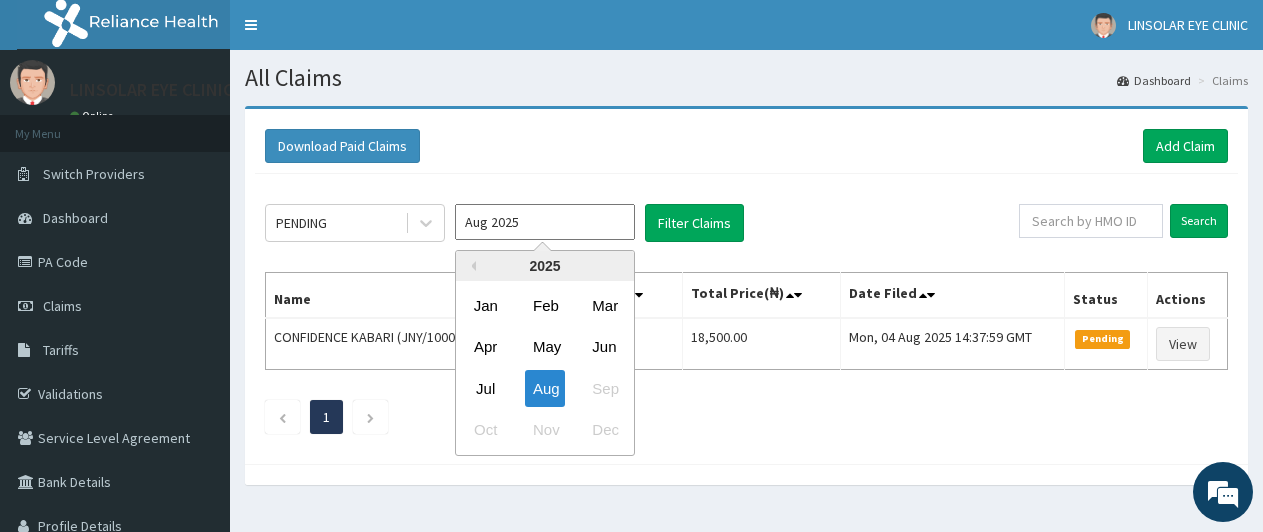 click on "Aug 2025" at bounding box center [545, 222] 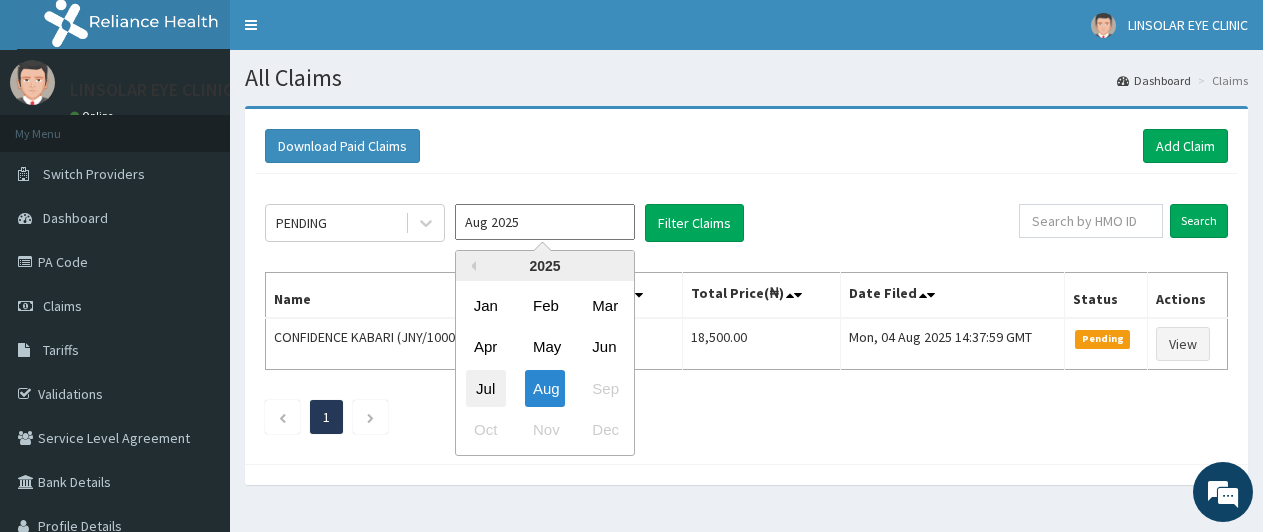 click on "Jul" at bounding box center (486, 388) 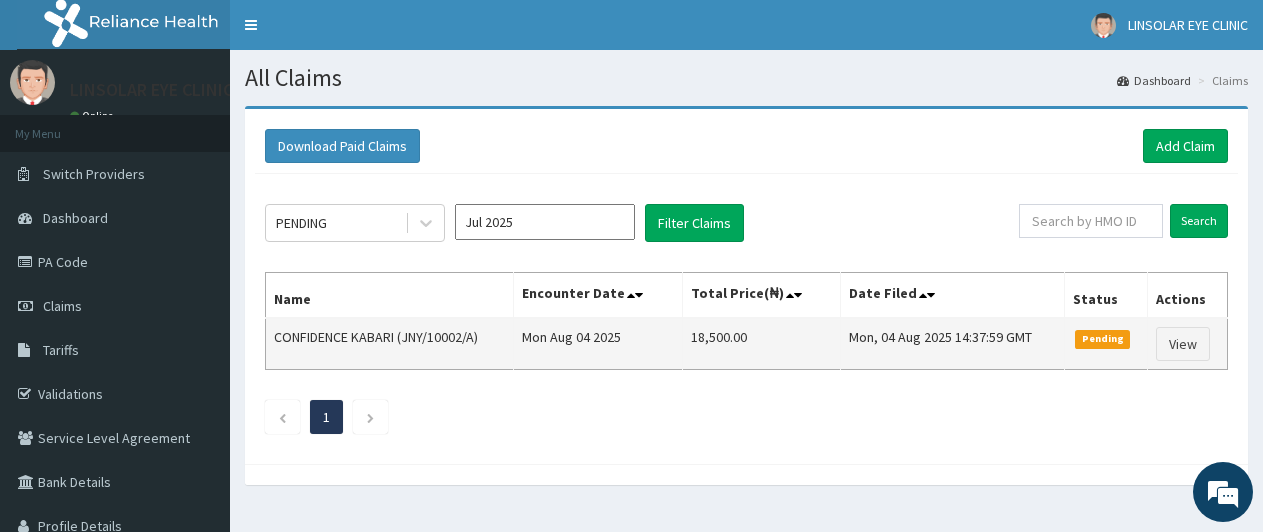 scroll, scrollTop: 0, scrollLeft: 0, axis: both 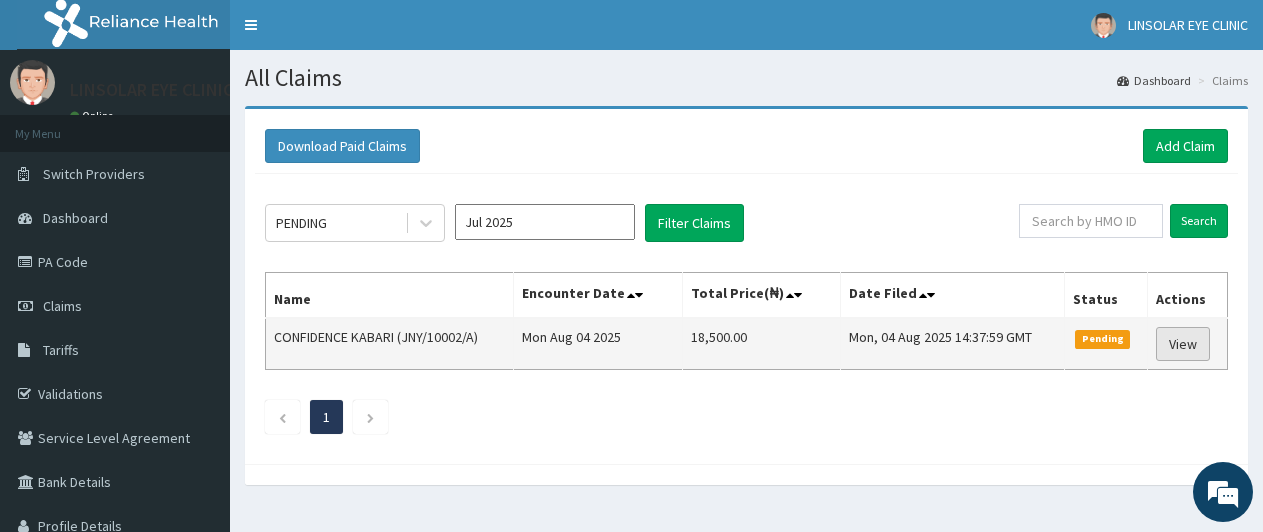 click on "View" at bounding box center (1183, 344) 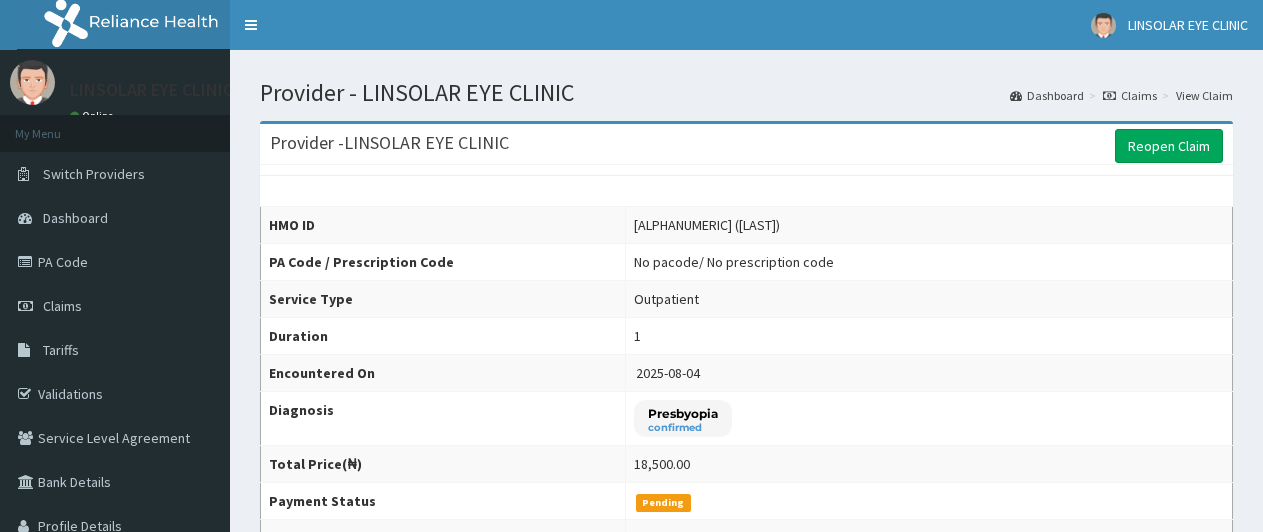 scroll, scrollTop: 0, scrollLeft: 0, axis: both 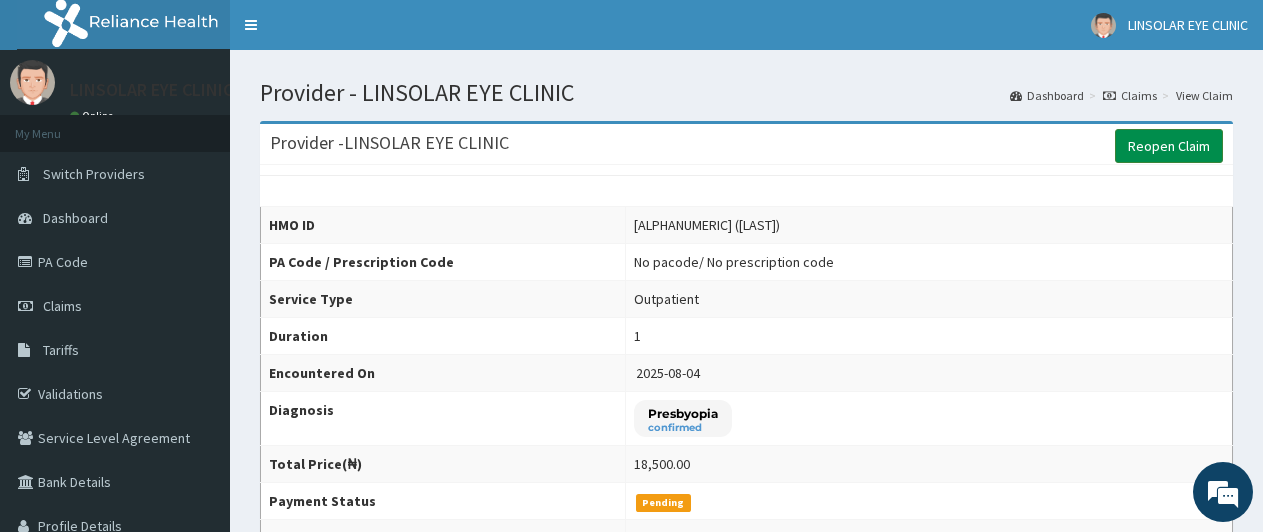 click on "Reopen Claim" at bounding box center [1169, 146] 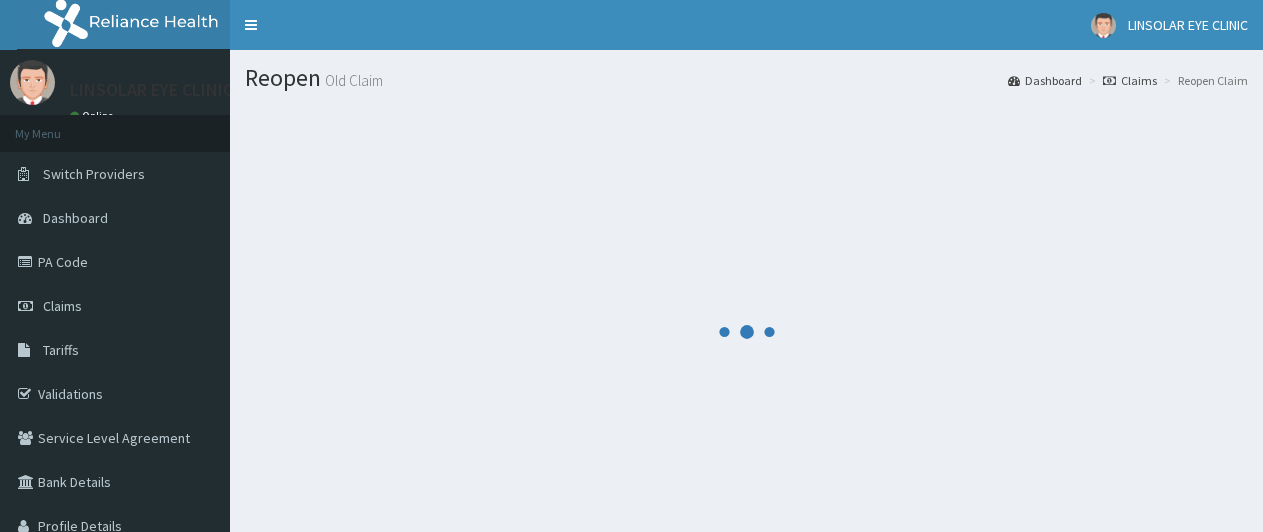 scroll, scrollTop: 0, scrollLeft: 0, axis: both 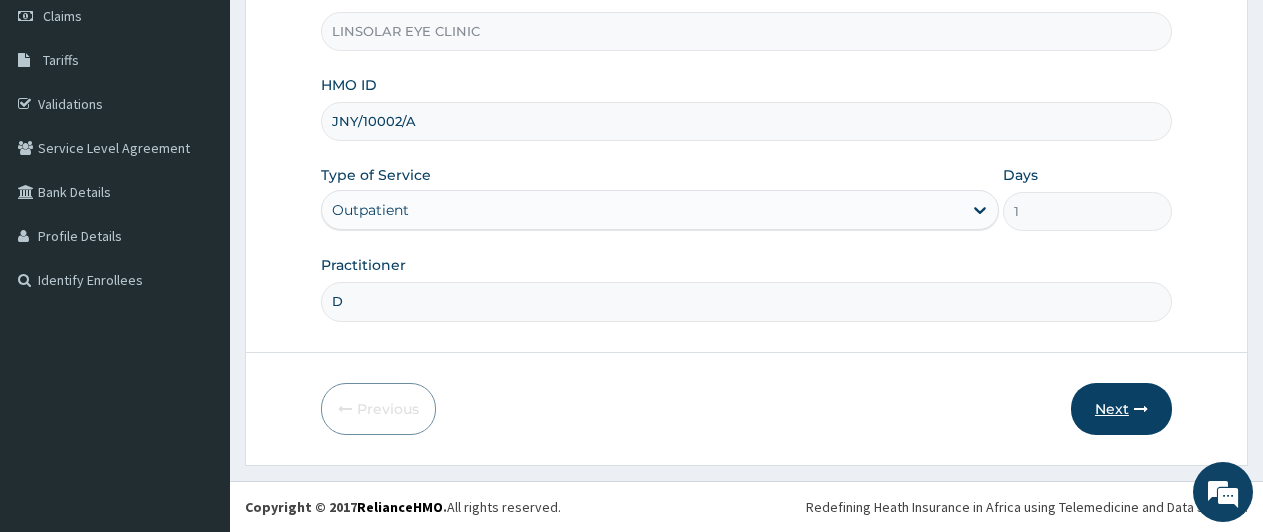 click at bounding box center [1141, 409] 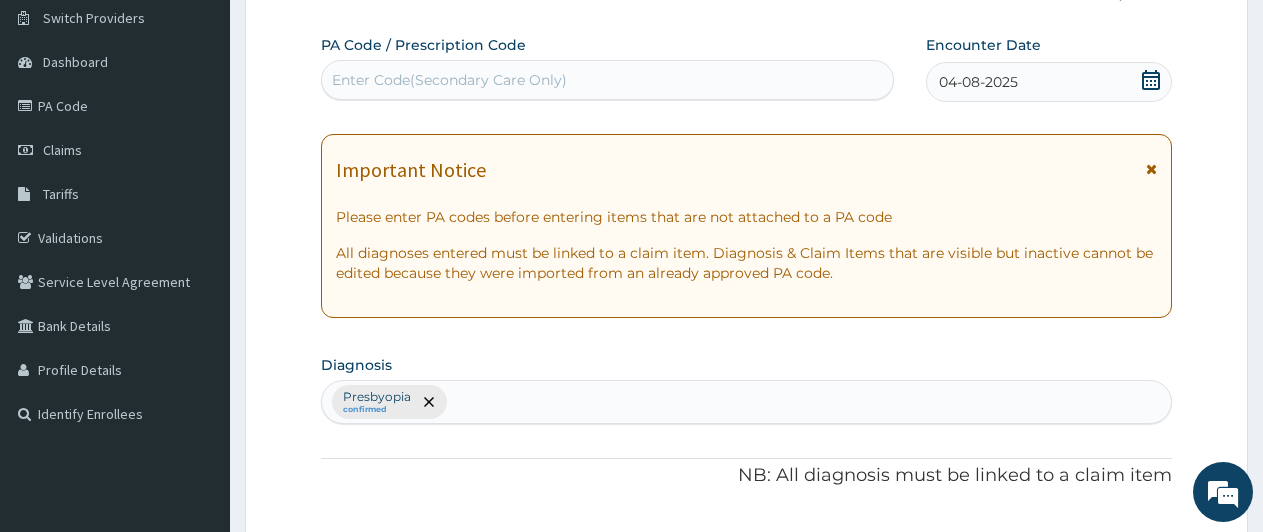 scroll, scrollTop: 500, scrollLeft: 0, axis: vertical 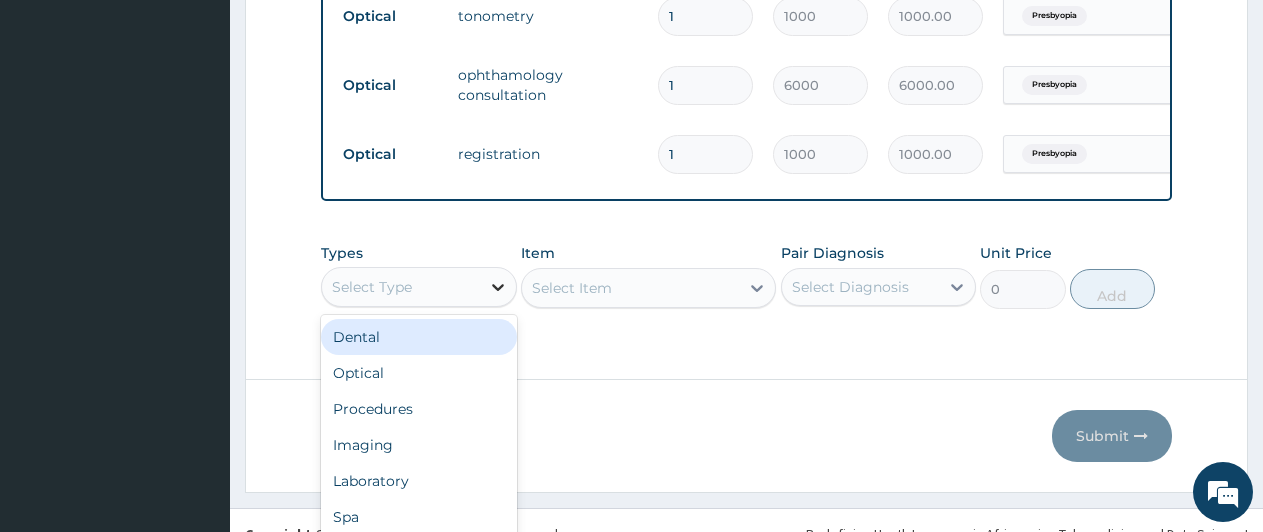 click on "option Dental focused, 1 of 10. 10 results available. Use Up and Down to choose options, press Enter to select the currently focused option, press Escape to exit the menu, press Tab to select the option and exit the menu. Select Type Dental Optical Procedures Imaging Laboratory Spa Drugs Immunizations Others Gym" at bounding box center [419, 287] 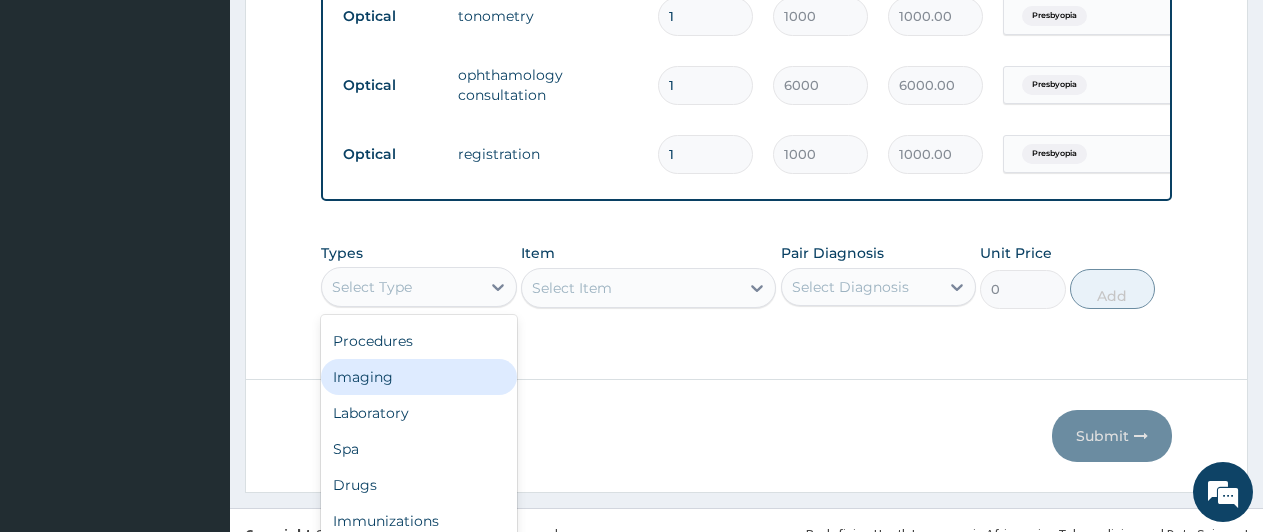scroll, scrollTop: 0, scrollLeft: 0, axis: both 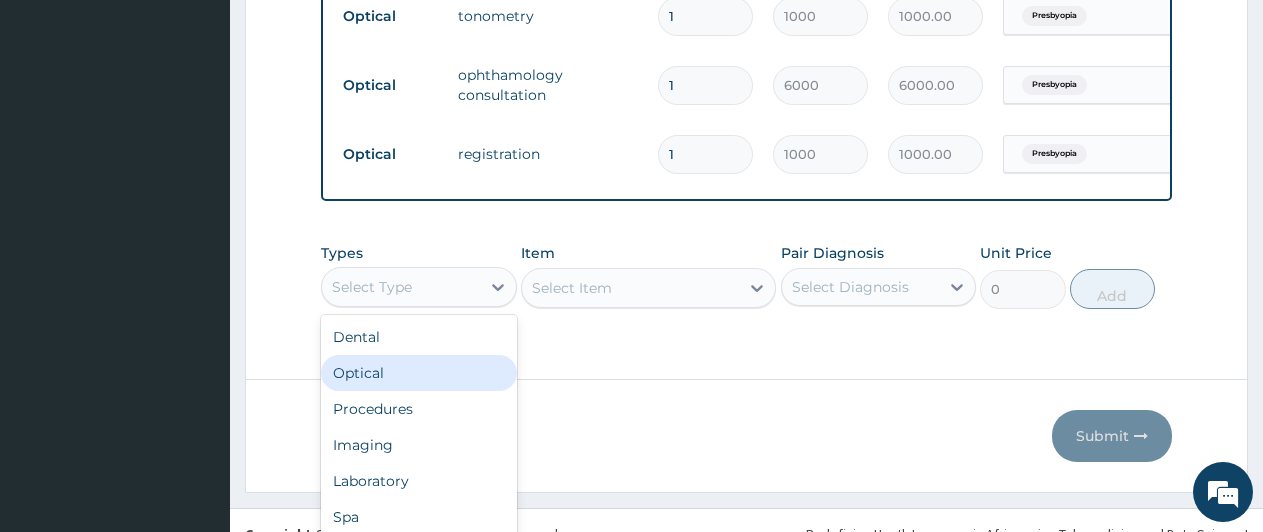 click on "Optical" at bounding box center [419, 373] 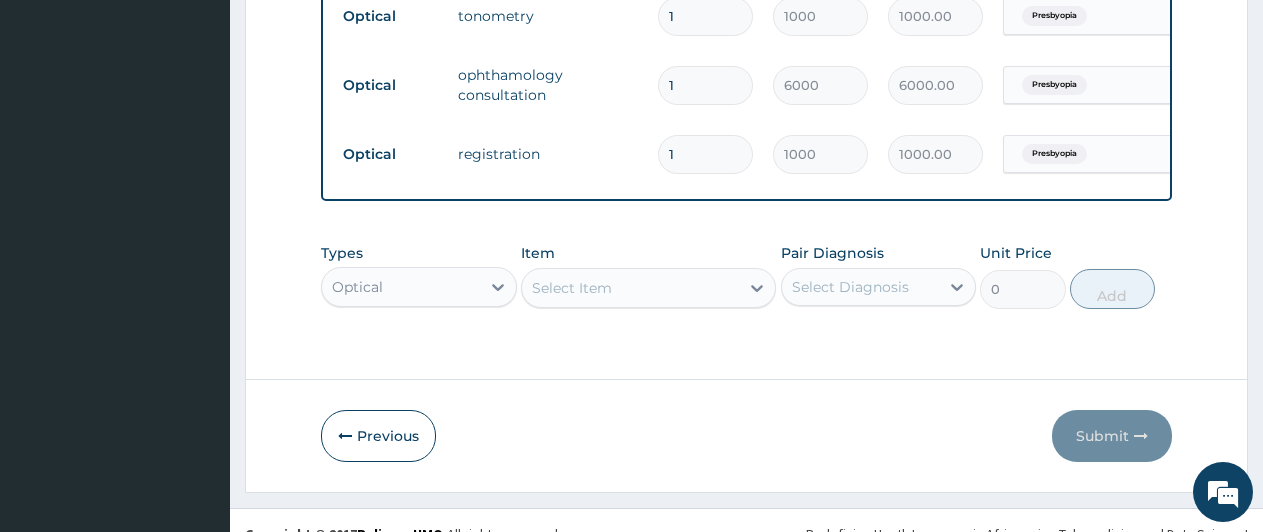 scroll, scrollTop: 57, scrollLeft: 0, axis: vertical 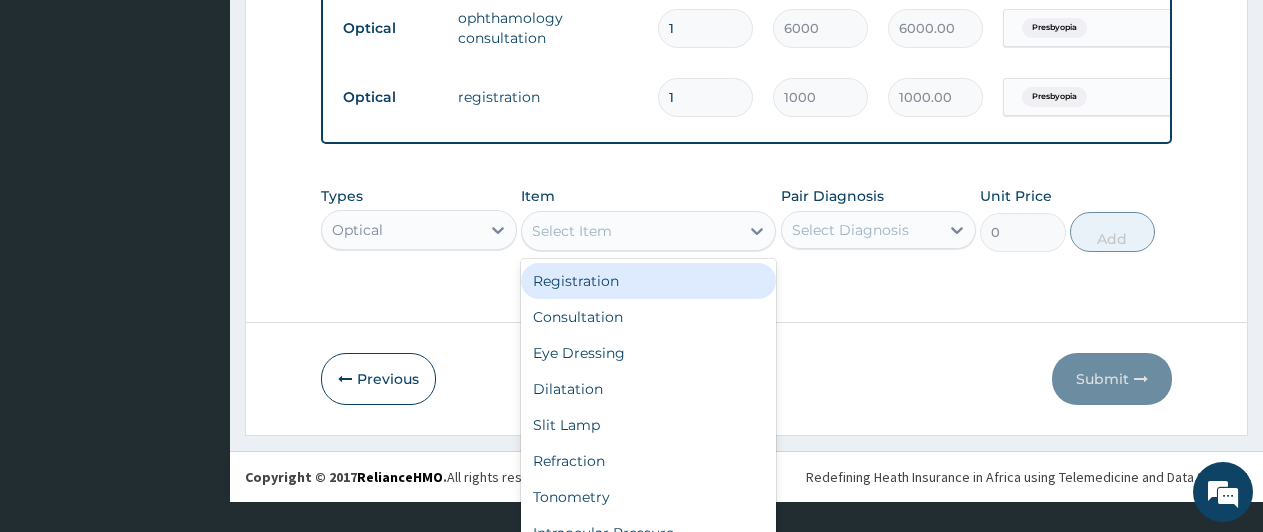 click on "Select Item" at bounding box center (630, 231) 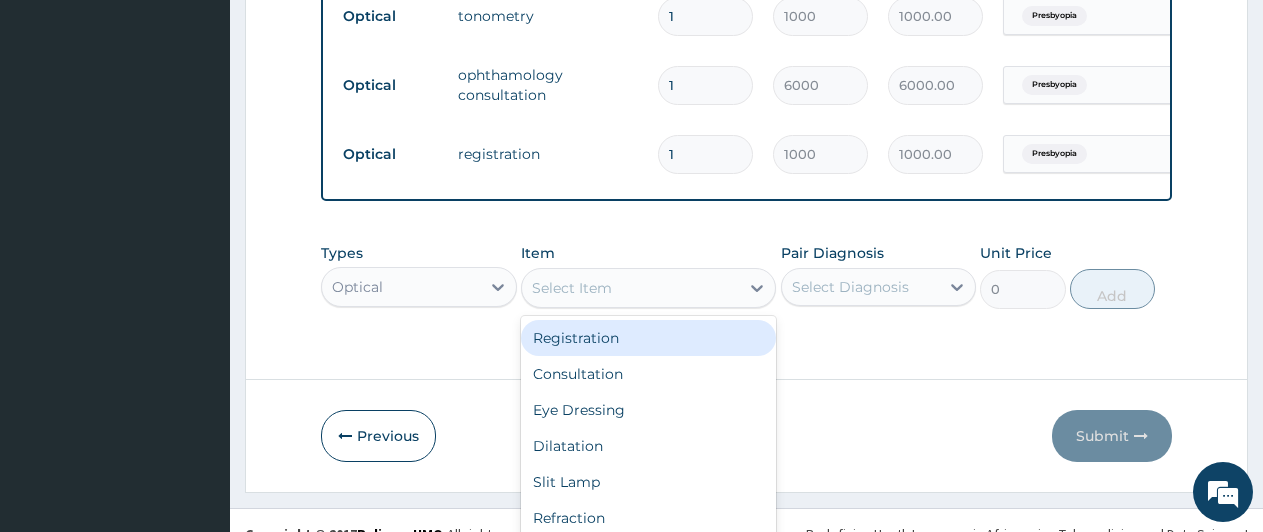 scroll, scrollTop: 1412, scrollLeft: 0, axis: vertical 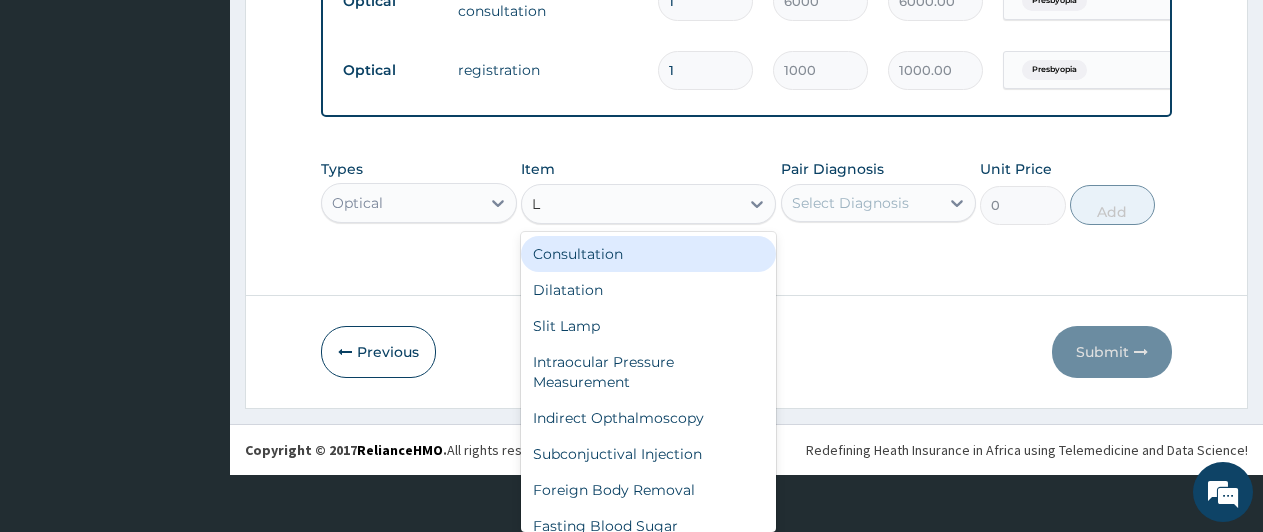 type on "LE" 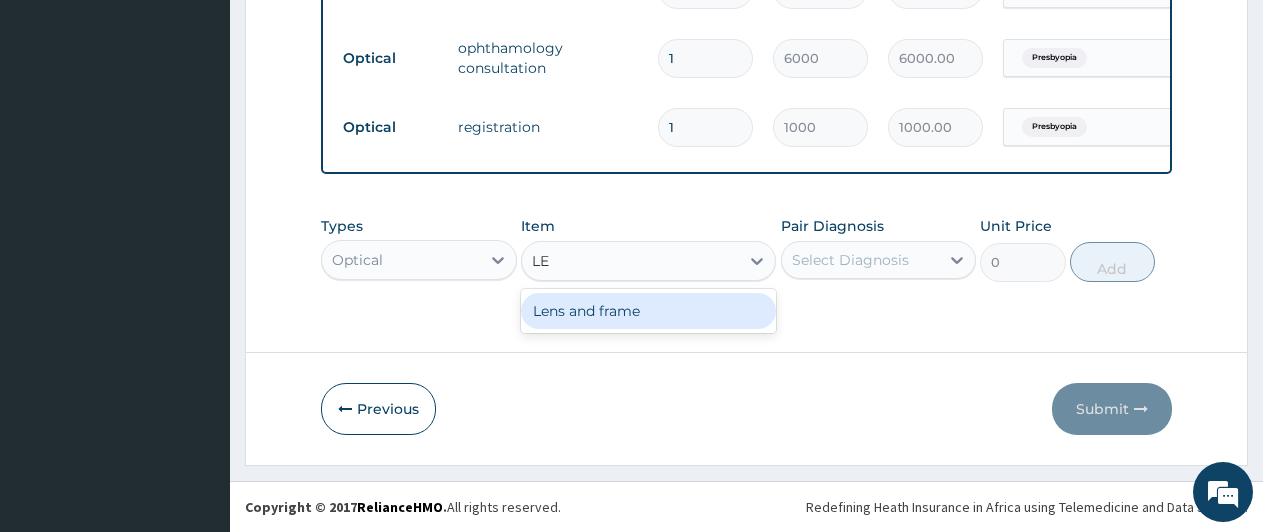 scroll, scrollTop: 0, scrollLeft: 0, axis: both 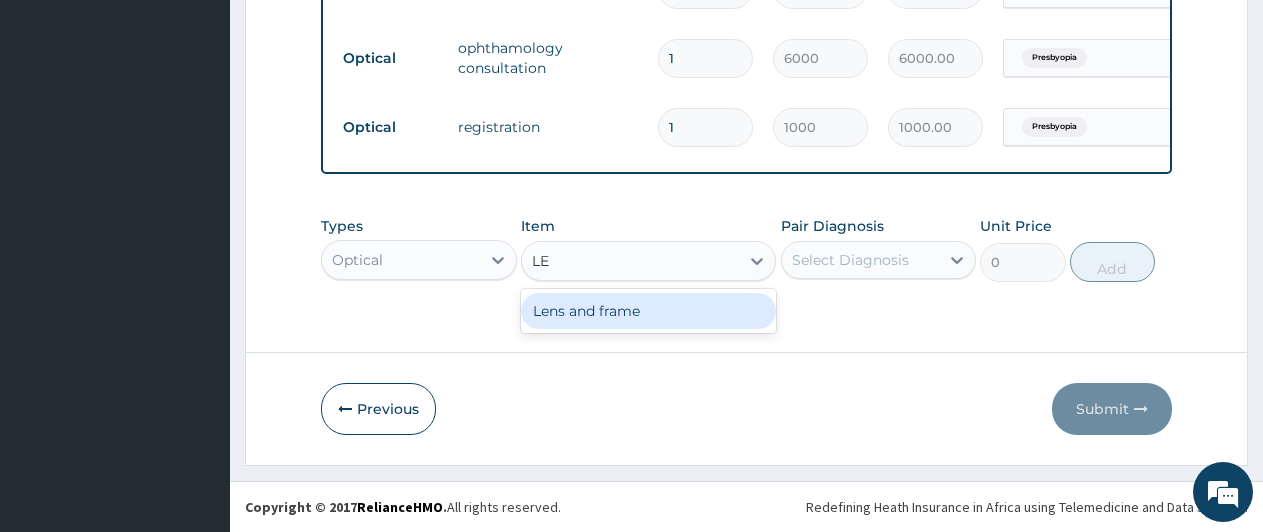 click on "Lens and frame" at bounding box center [648, 311] 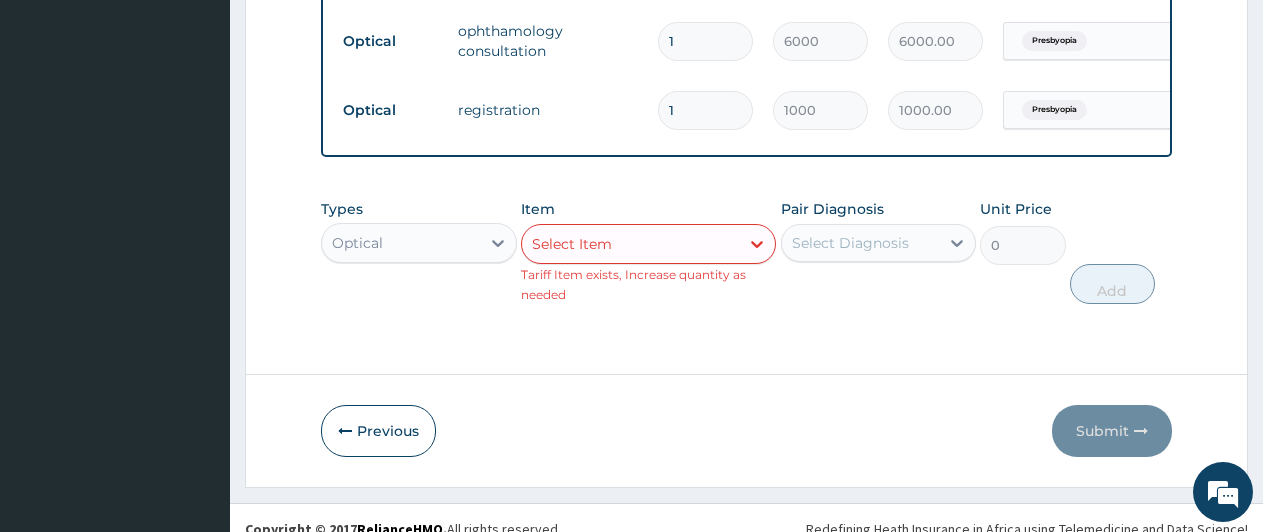 type 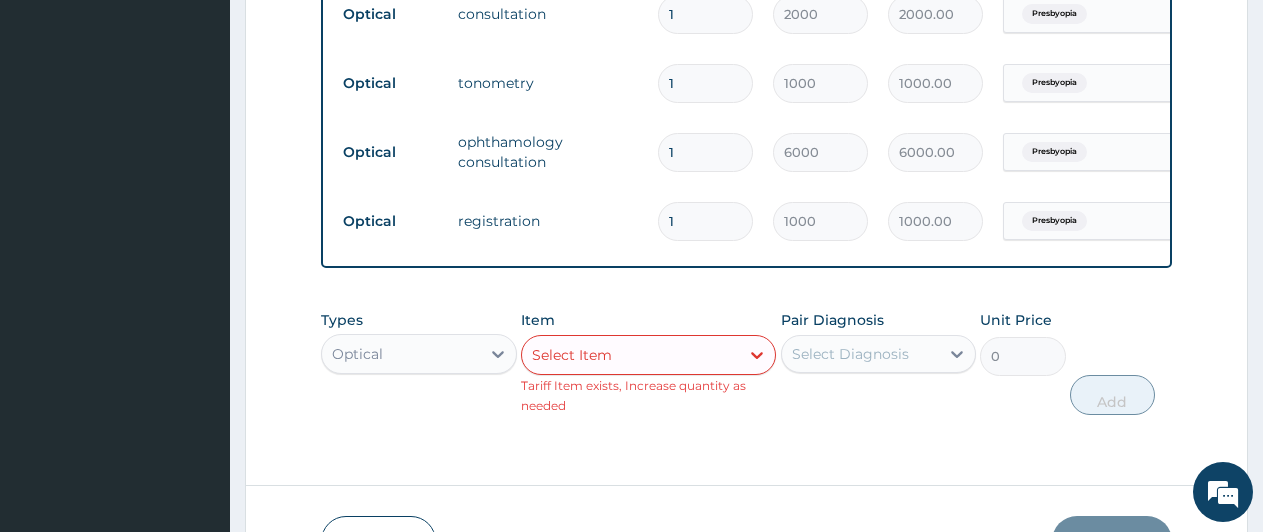 scroll, scrollTop: 1351, scrollLeft: 0, axis: vertical 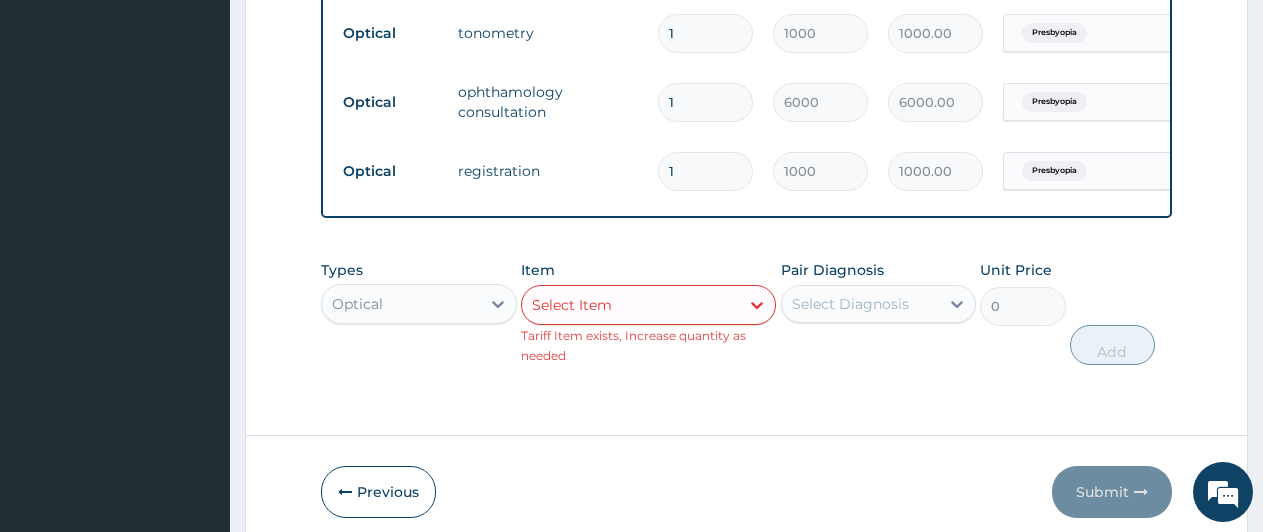 click on "0" at bounding box center (1022, 306) 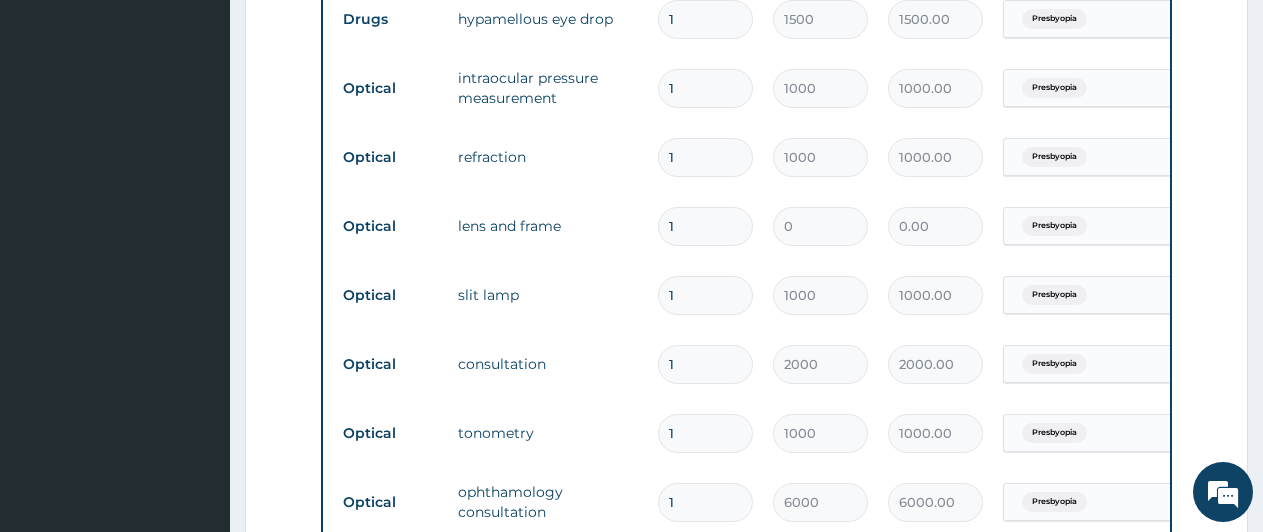 scroll, scrollTop: 851, scrollLeft: 0, axis: vertical 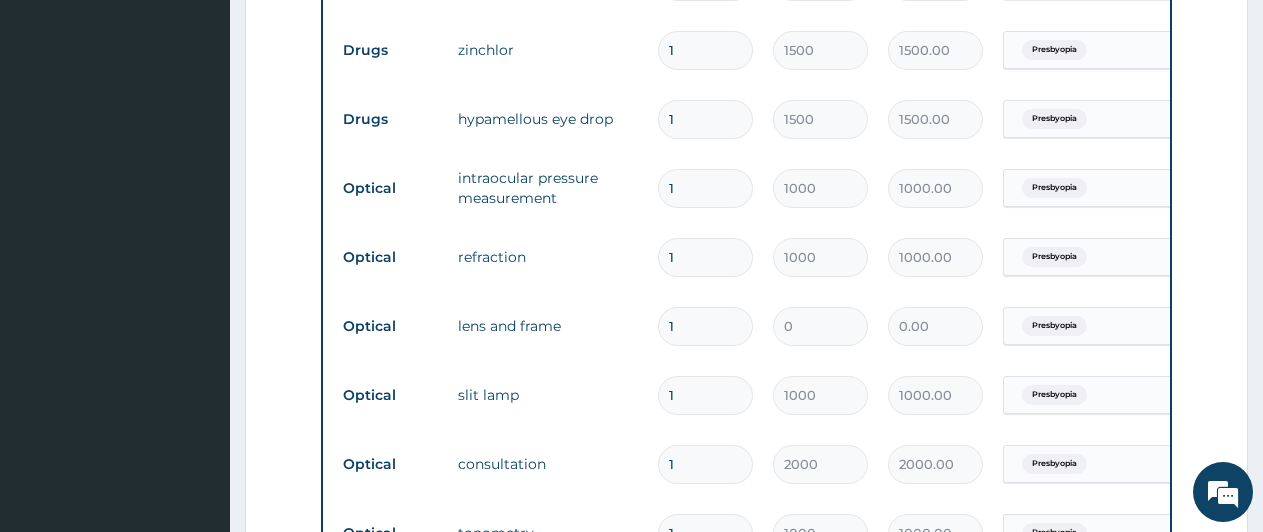 click on "lens and frame" at bounding box center (548, 326) 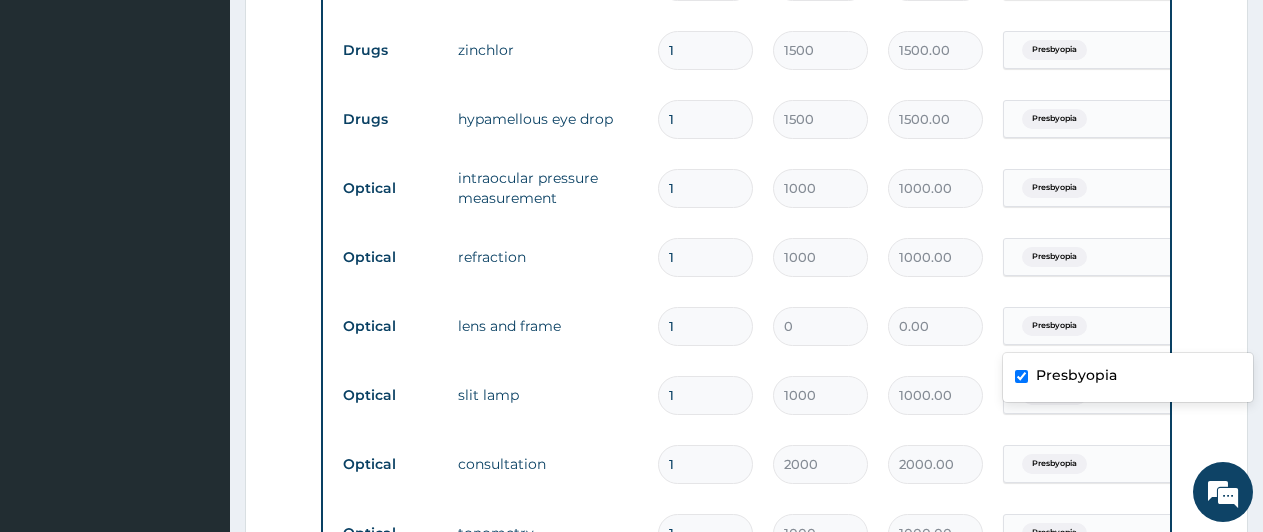 click on "Presbyopia" at bounding box center [1054, 326] 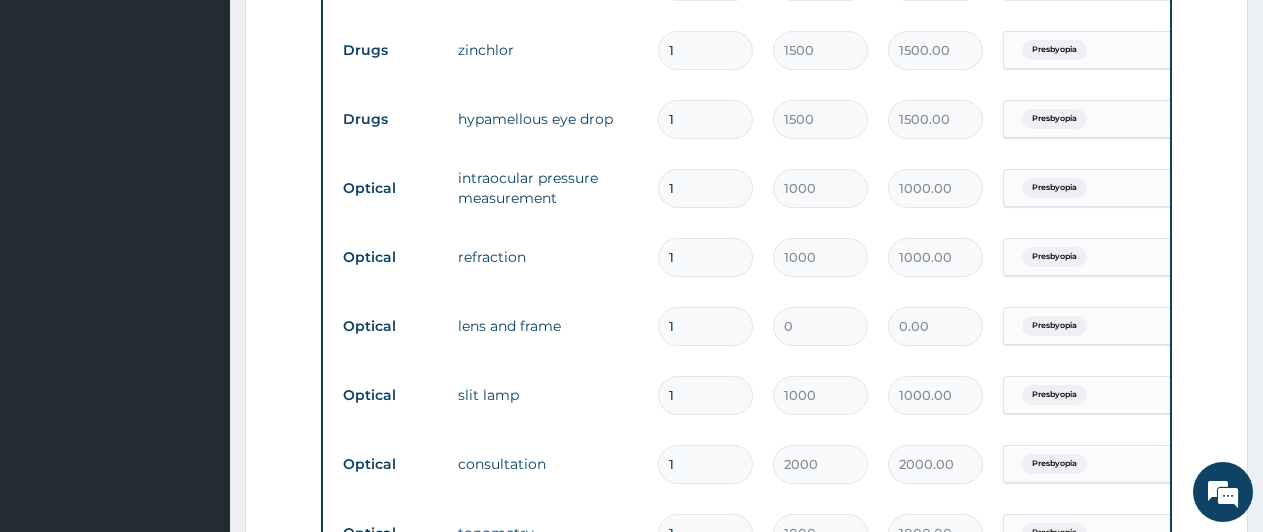 click on "0" at bounding box center [820, 326] 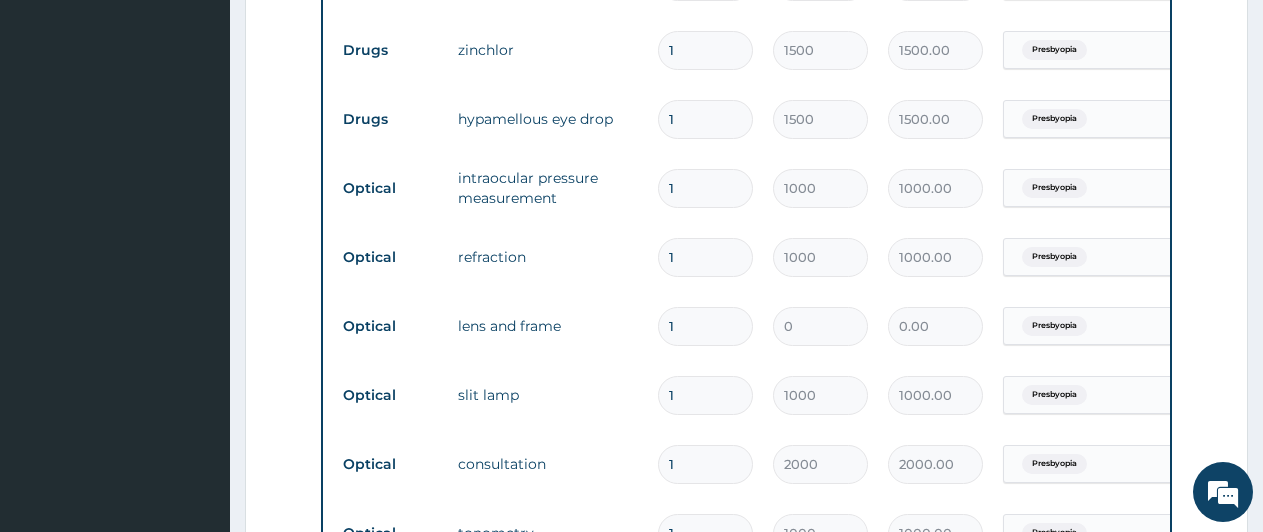 click on "0.00" at bounding box center (935, 326) 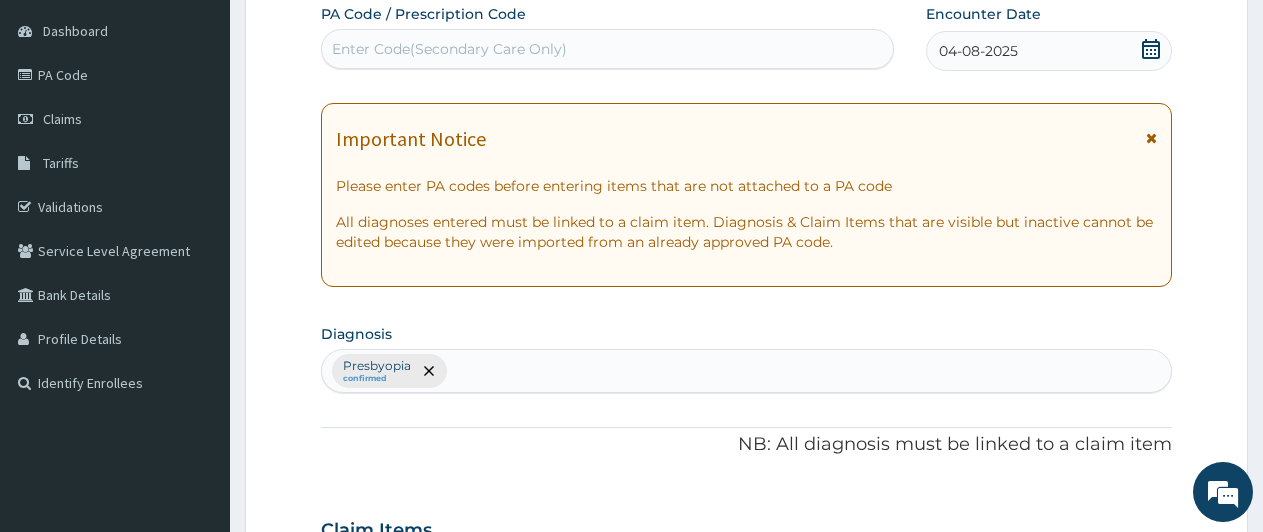 scroll, scrollTop: 0, scrollLeft: 0, axis: both 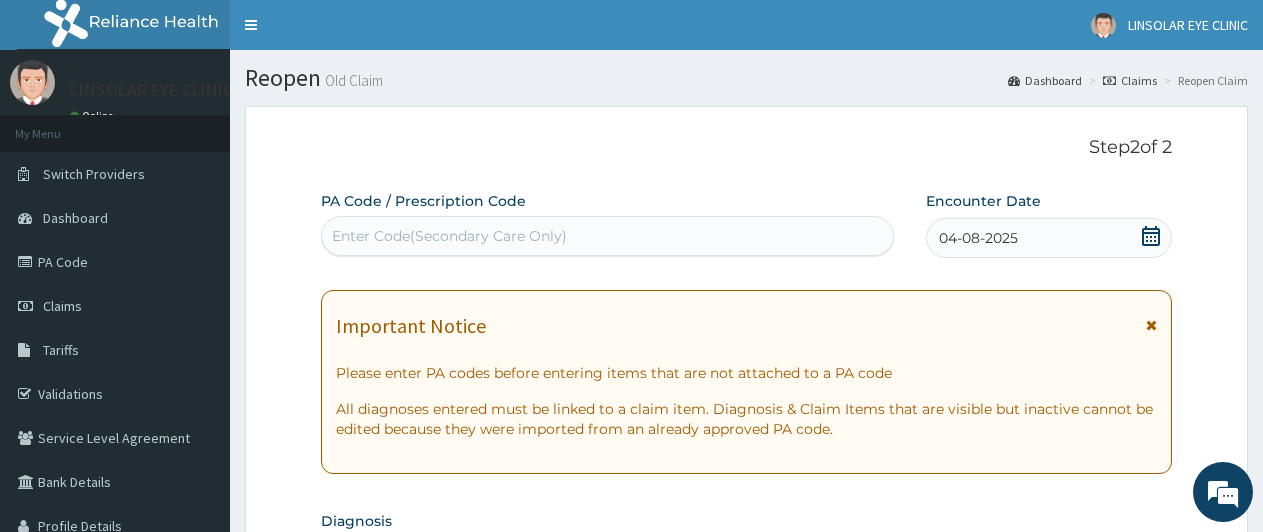 click at bounding box center (1151, 331) 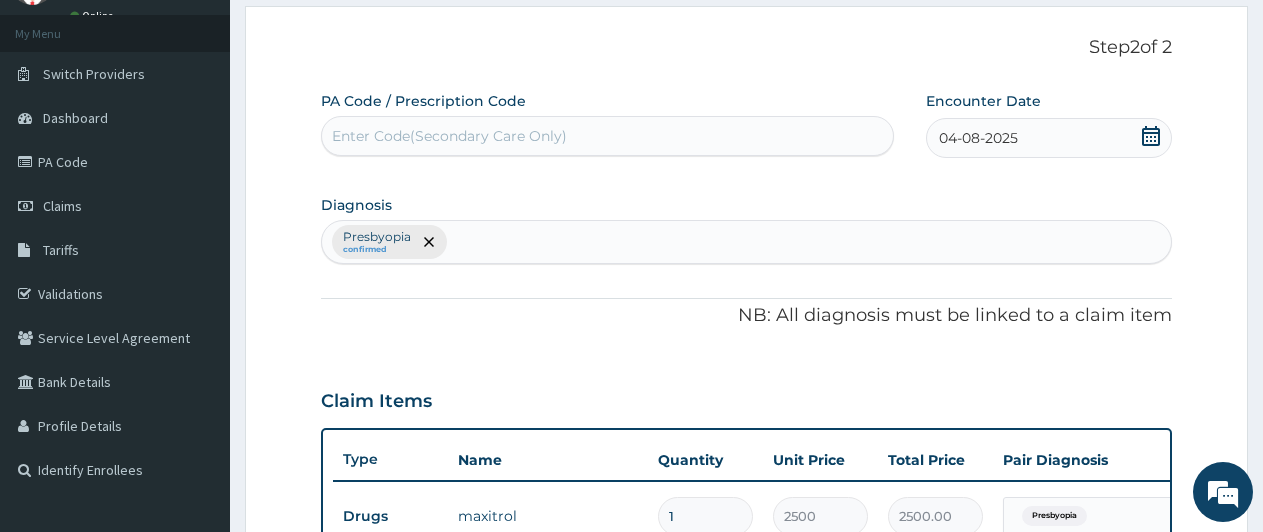 scroll, scrollTop: 0, scrollLeft: 0, axis: both 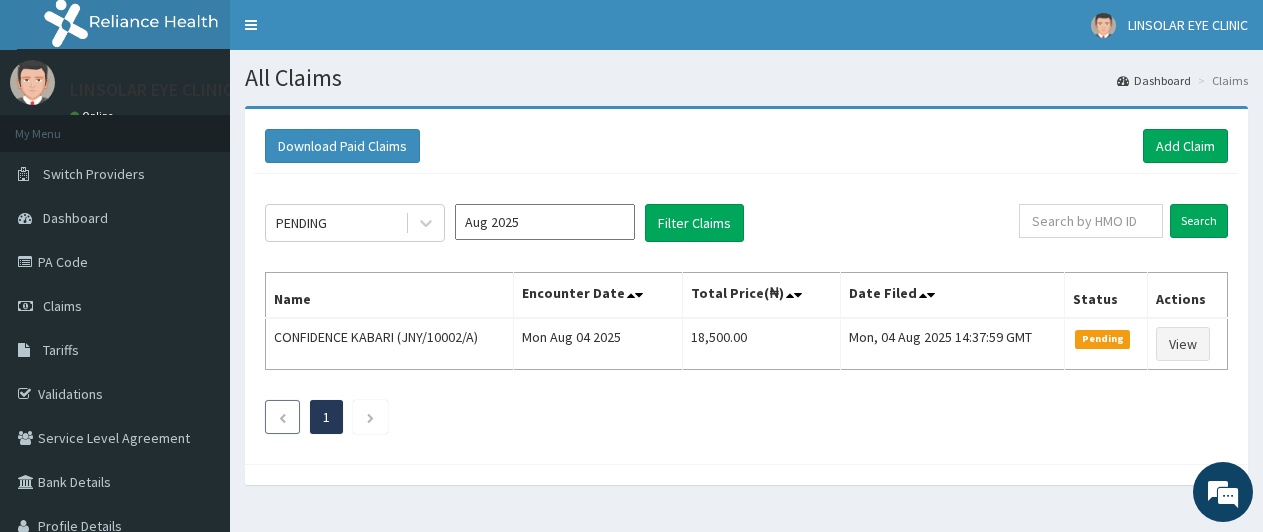 click at bounding box center (282, 417) 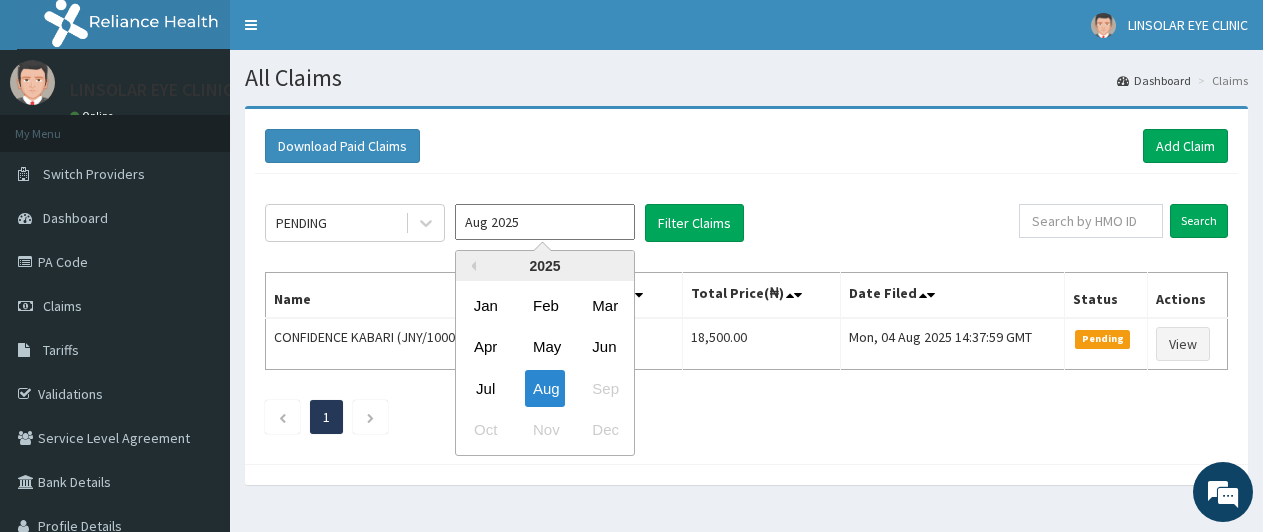 click on "Aug 2025" at bounding box center [545, 222] 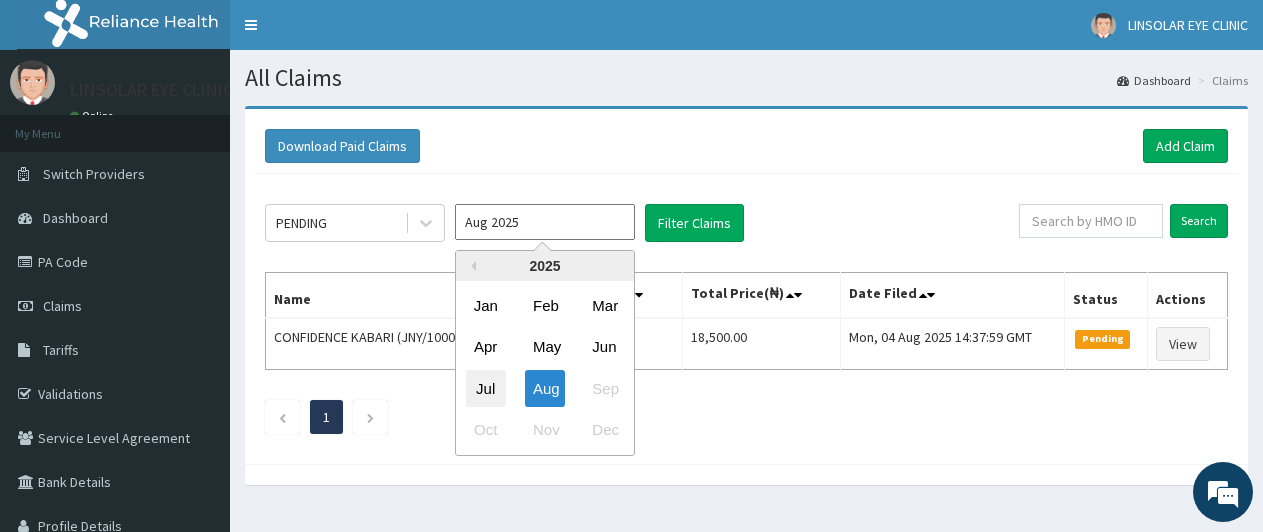 click on "Jul" at bounding box center [486, 388] 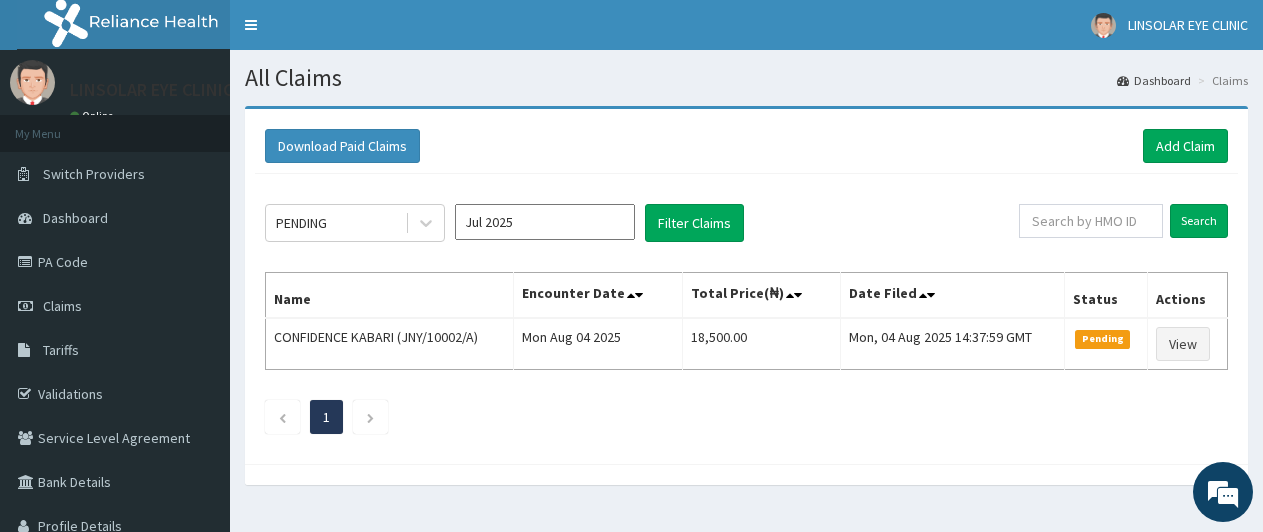 scroll, scrollTop: 0, scrollLeft: 0, axis: both 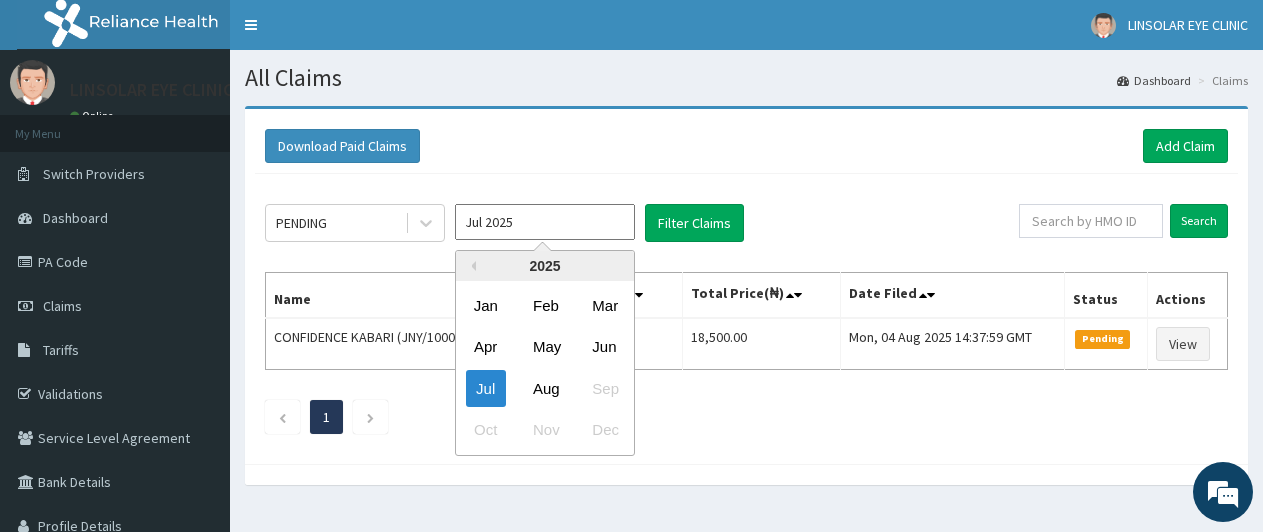 click on "Jul 2025" at bounding box center (545, 222) 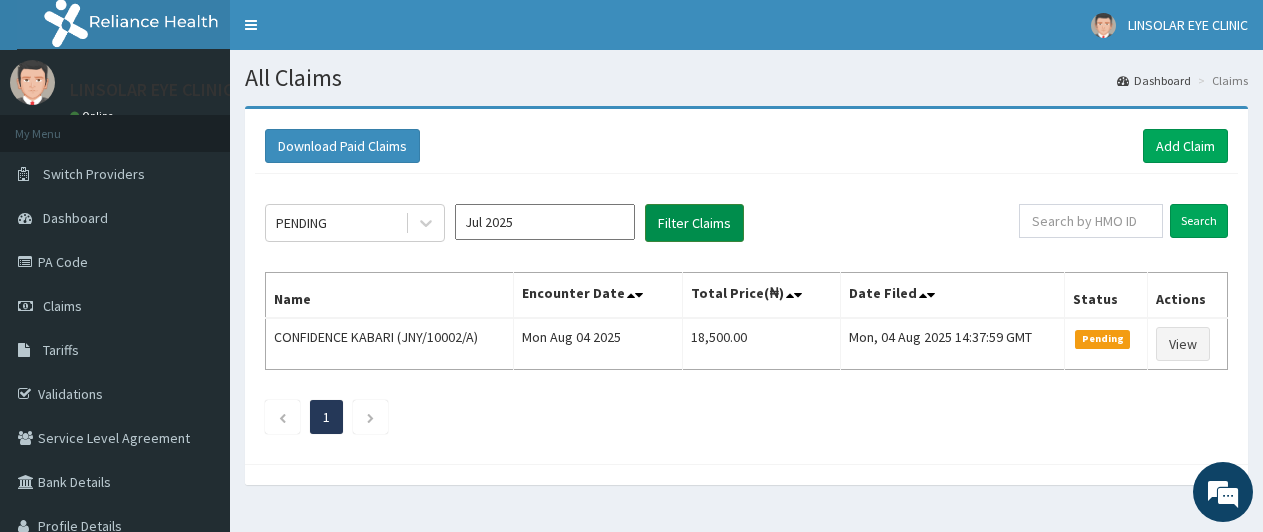 click on "Filter Claims" at bounding box center (694, 223) 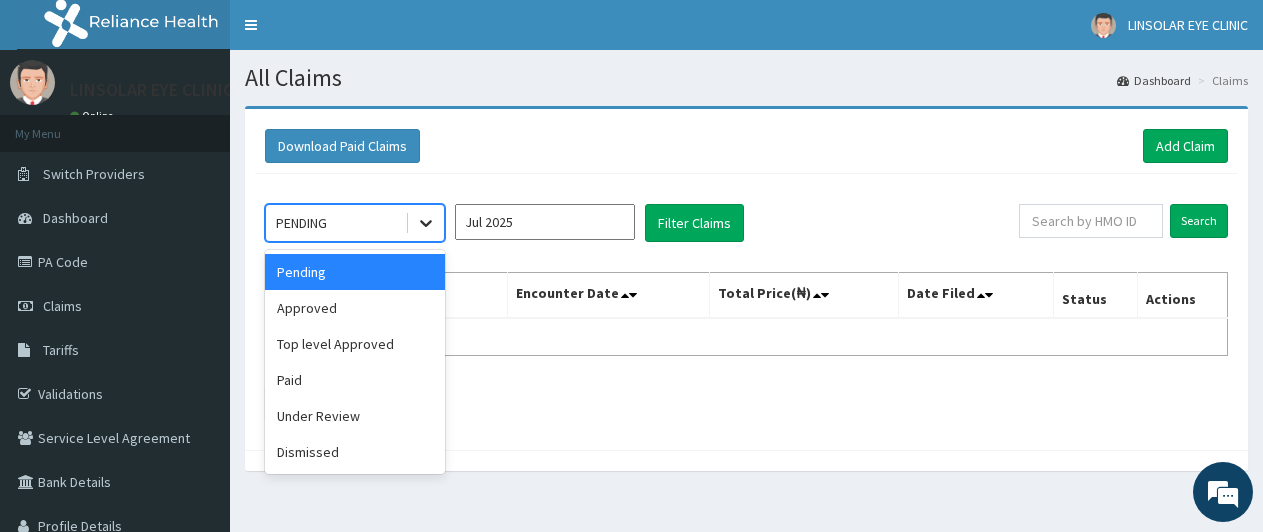 click 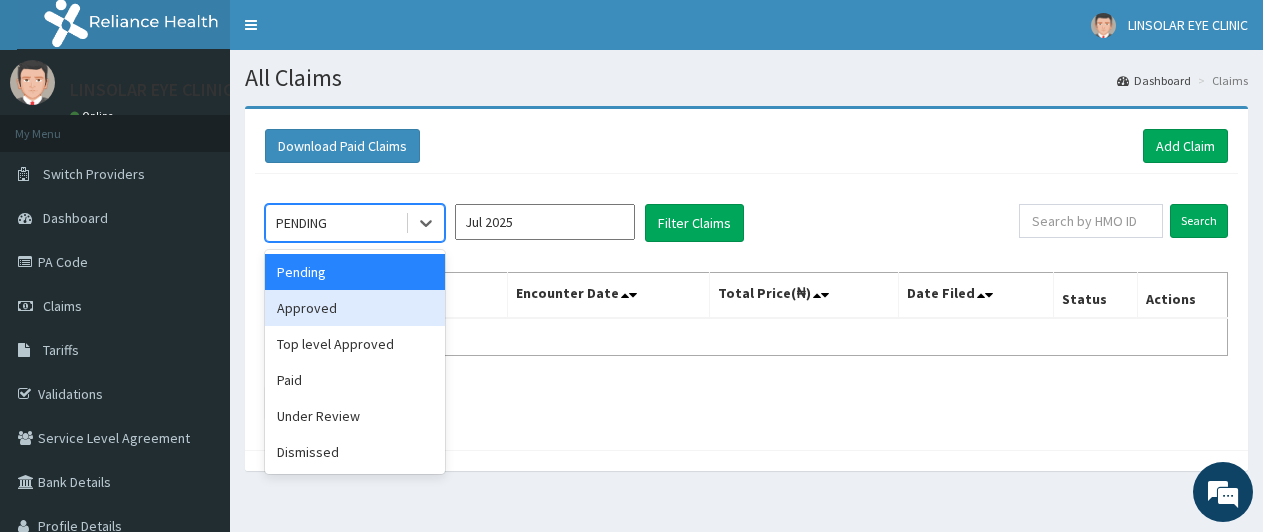 click on "Approved" at bounding box center (355, 308) 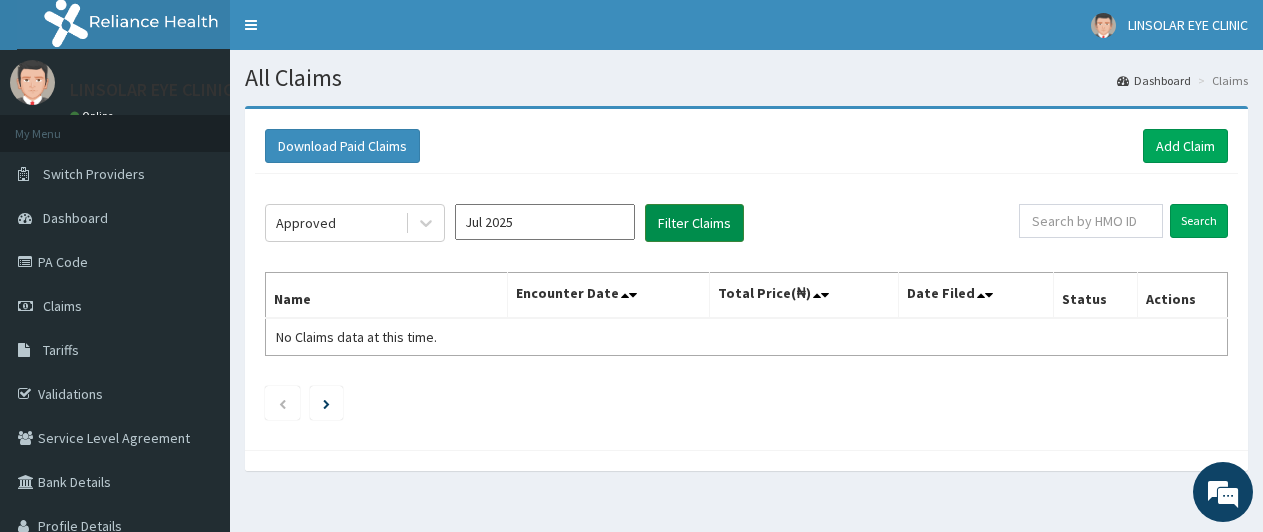 click on "Filter Claims" at bounding box center (694, 223) 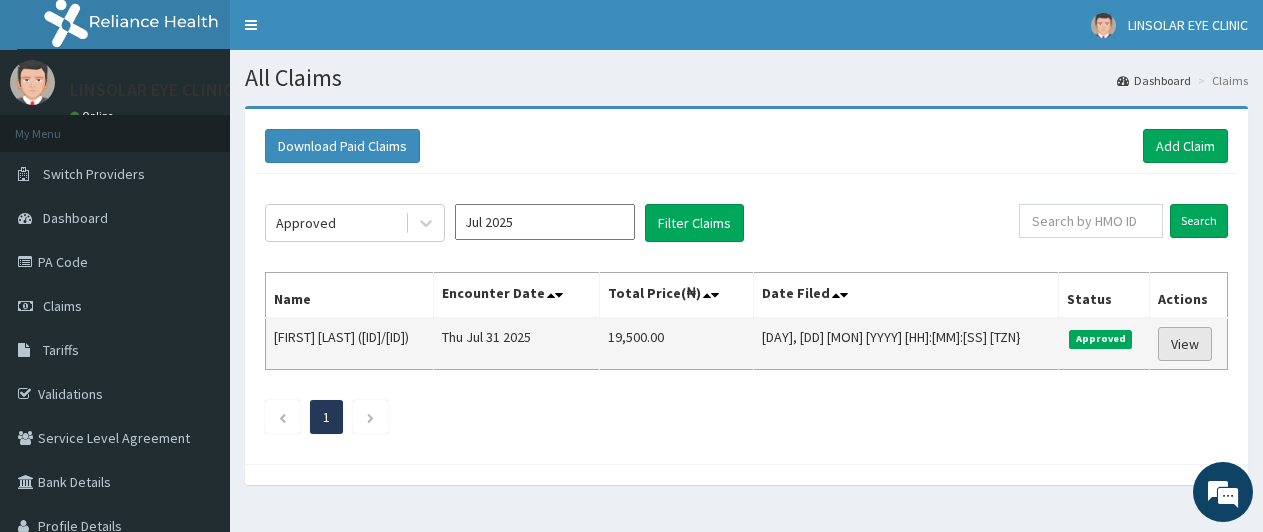 click on "View" at bounding box center [1185, 344] 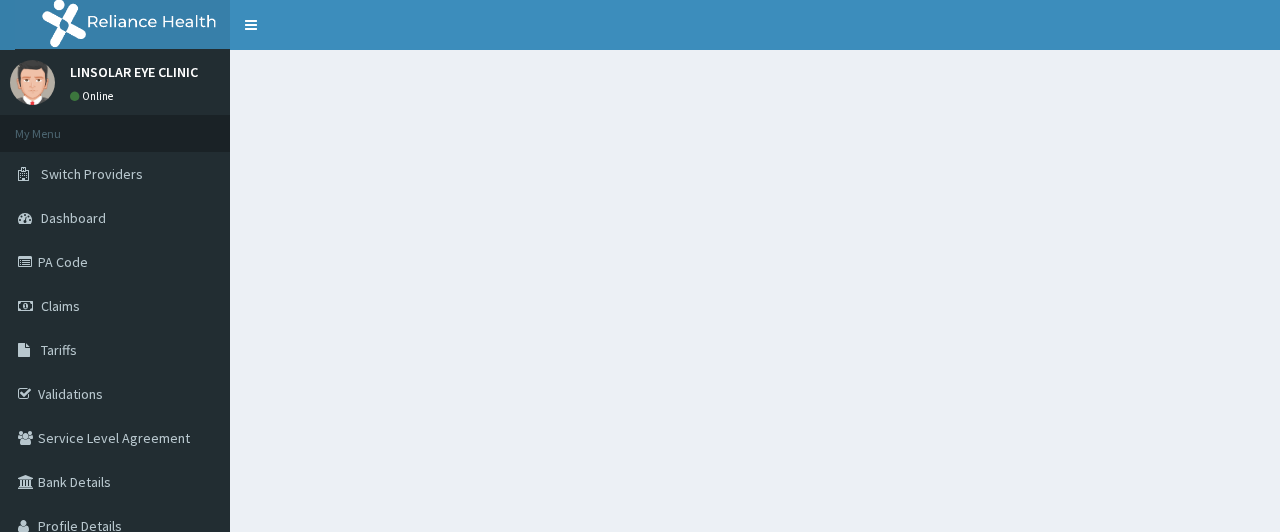 scroll, scrollTop: 0, scrollLeft: 0, axis: both 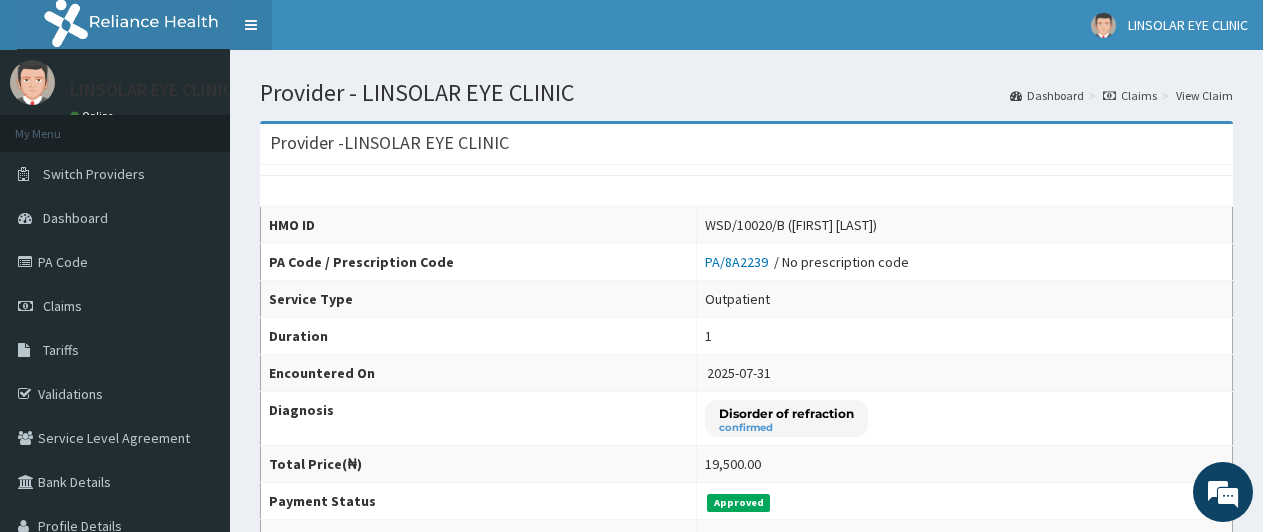 click on "Toggle navigation" at bounding box center (251, 25) 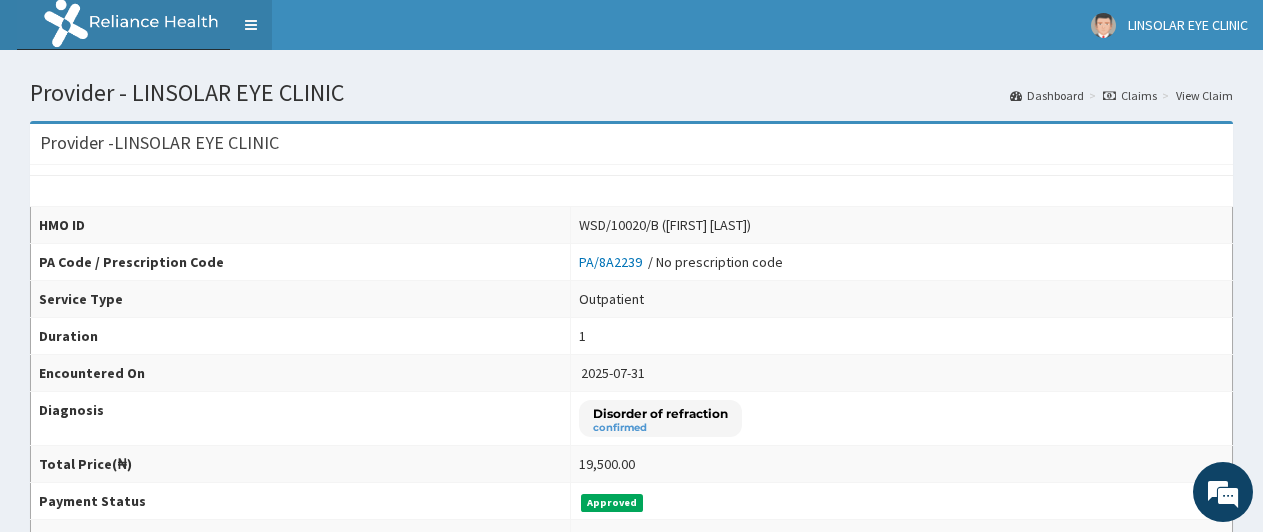 click on "Toggle navigation" at bounding box center [251, 25] 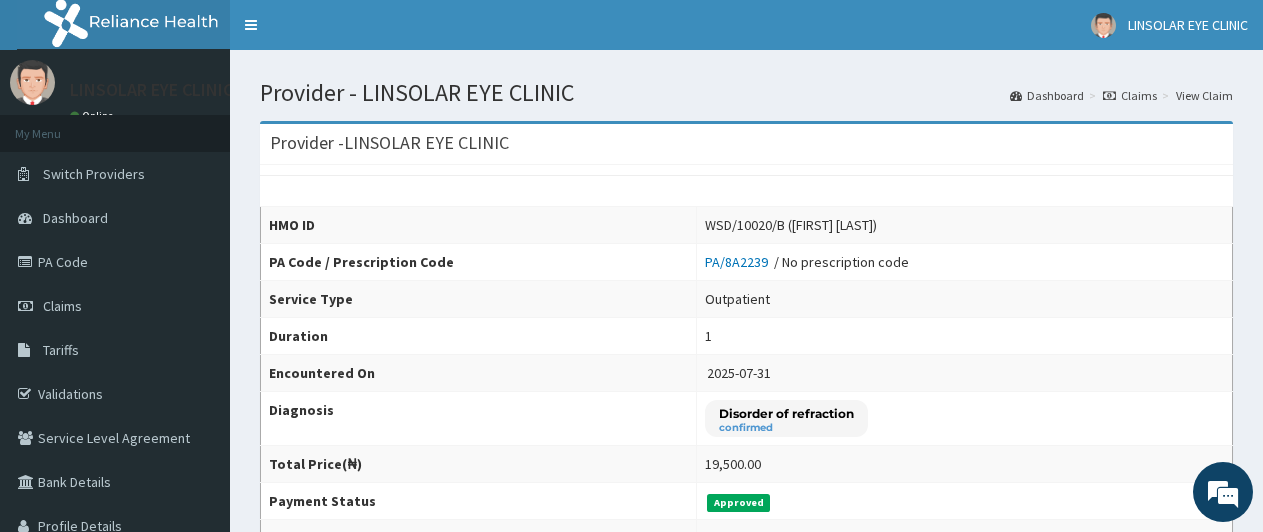 click on "Claims" at bounding box center (1130, 95) 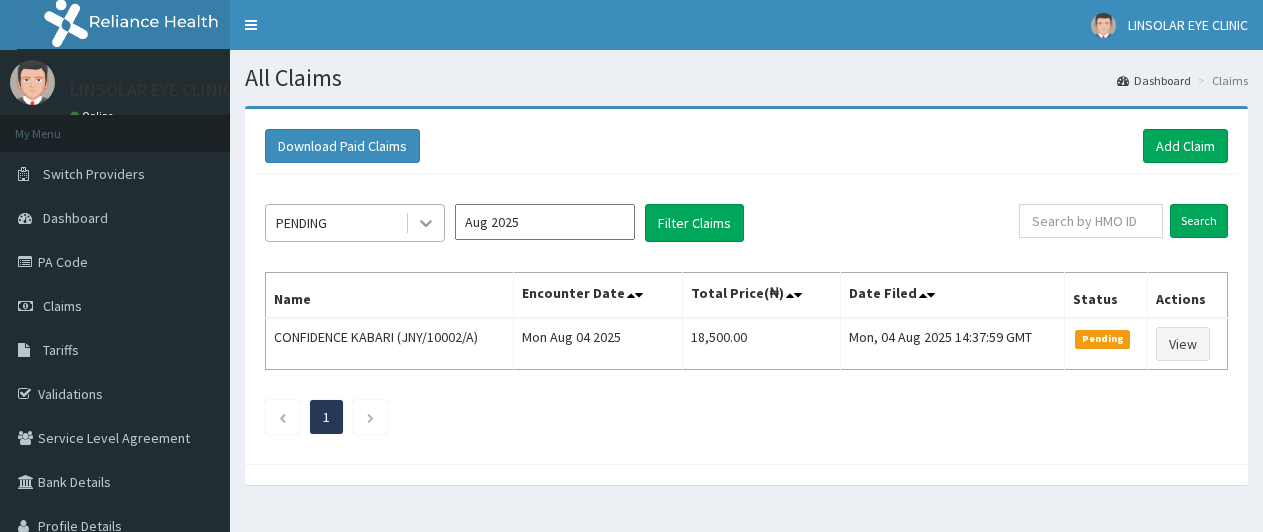 scroll, scrollTop: 0, scrollLeft: 0, axis: both 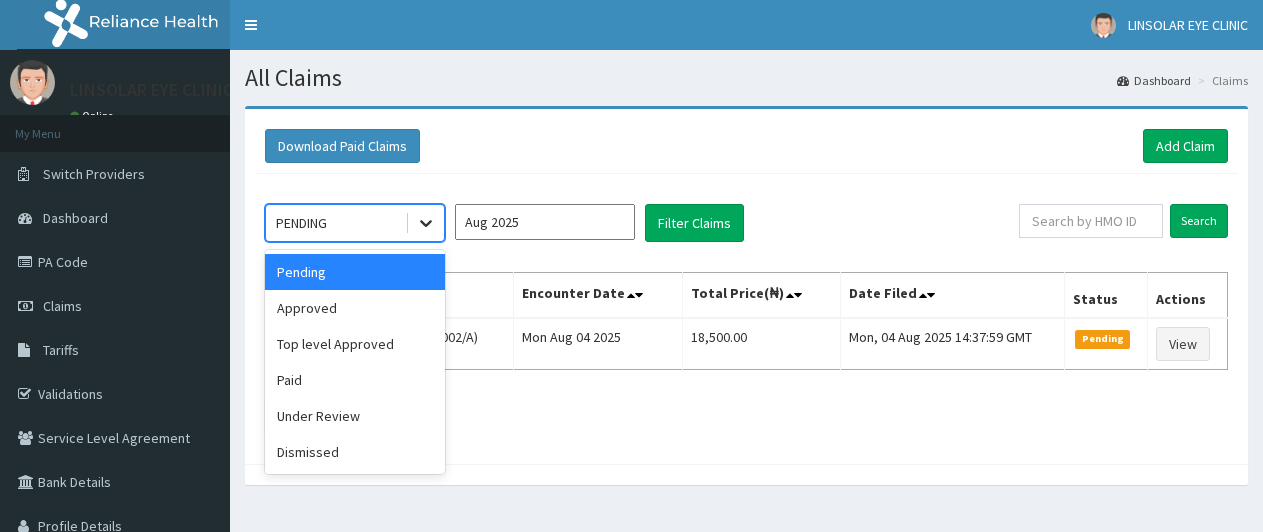 click 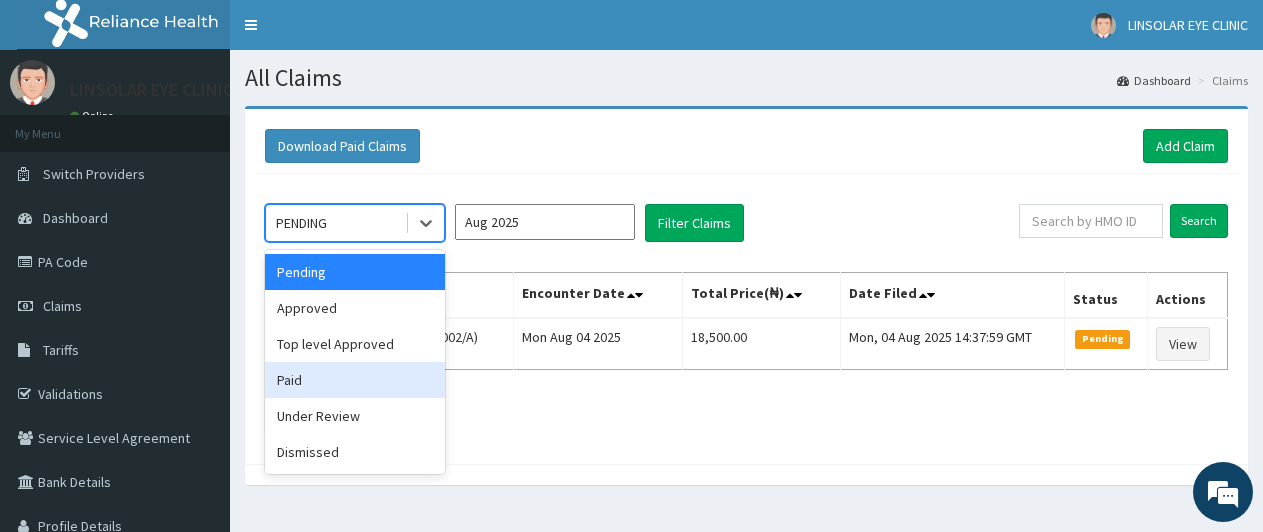 click on "Paid" at bounding box center [355, 380] 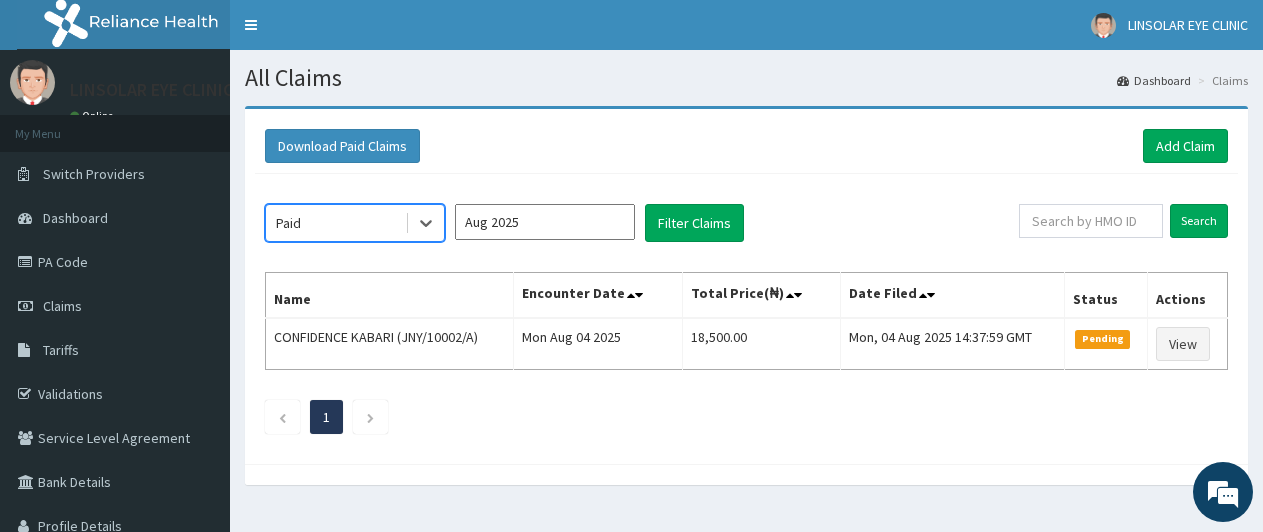 click on "Aug 2025" at bounding box center [545, 222] 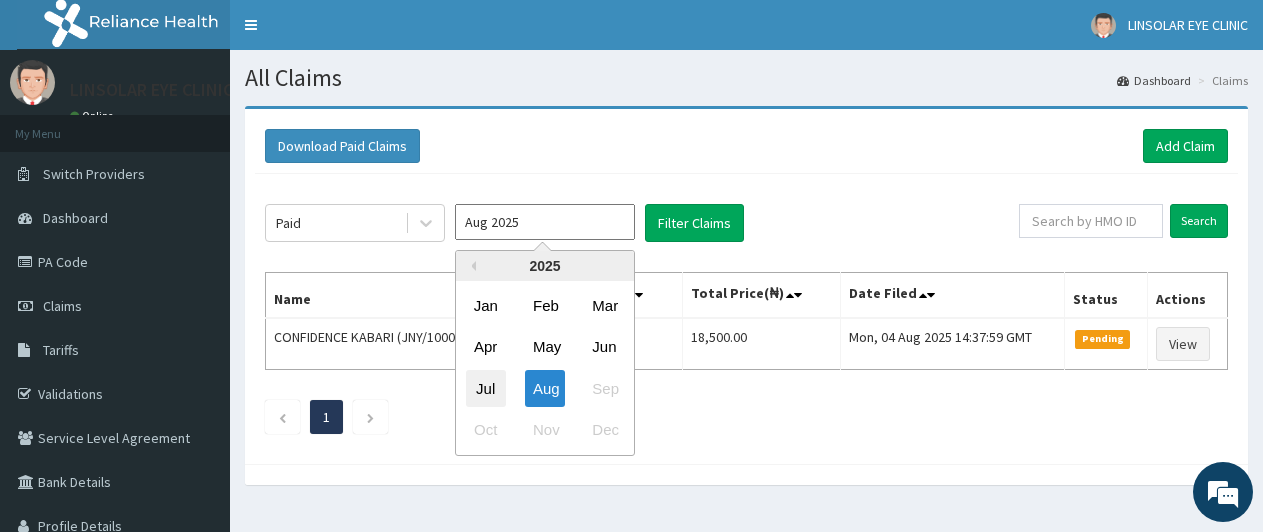 click on "Jul" at bounding box center (486, 388) 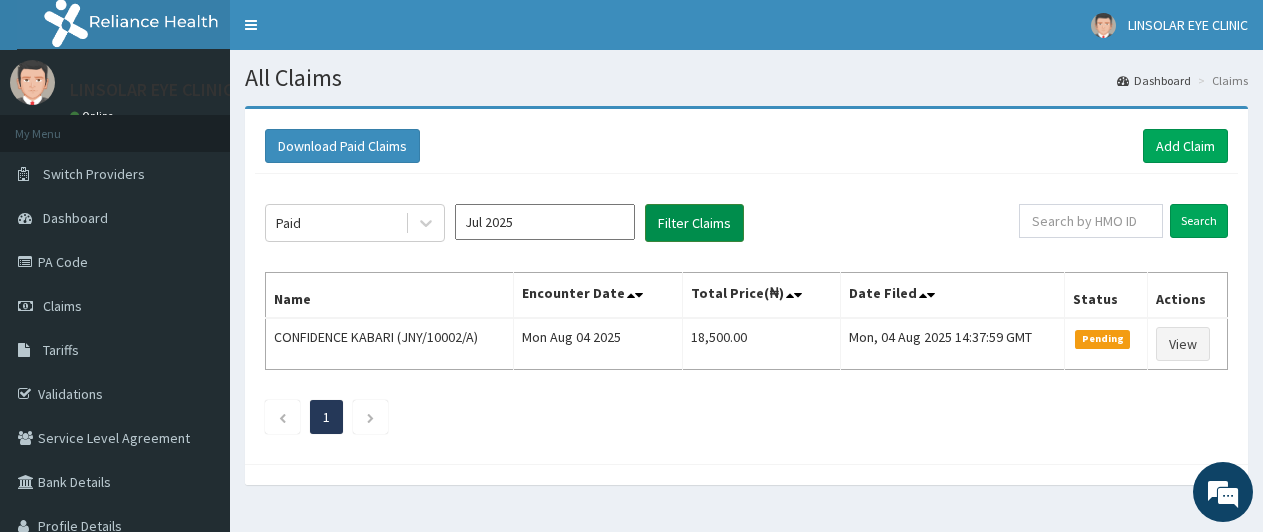 click on "Filter Claims" at bounding box center (694, 223) 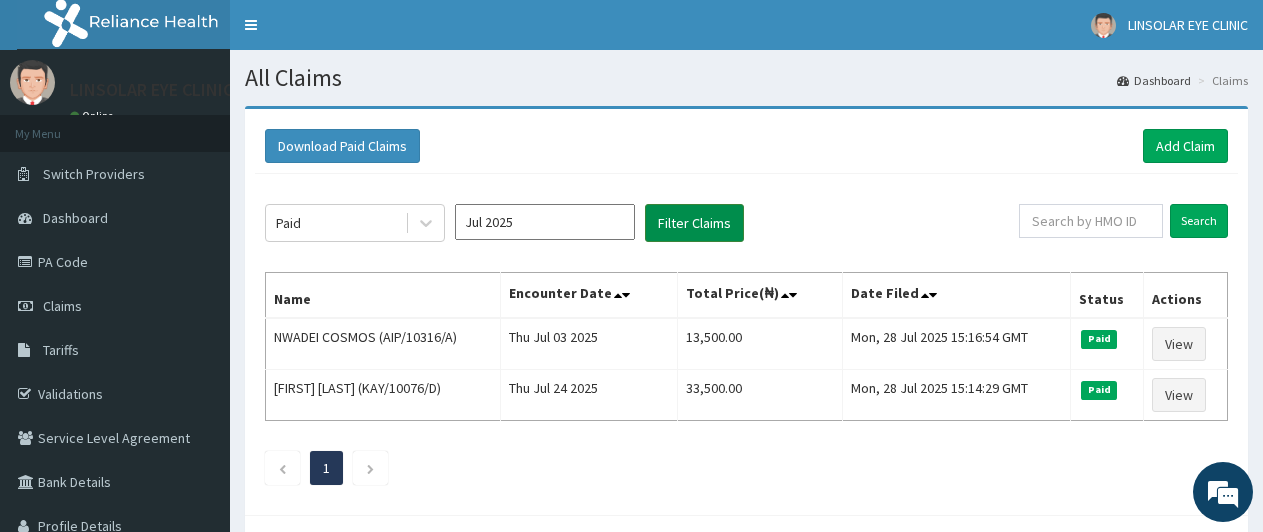 scroll, scrollTop: 0, scrollLeft: 0, axis: both 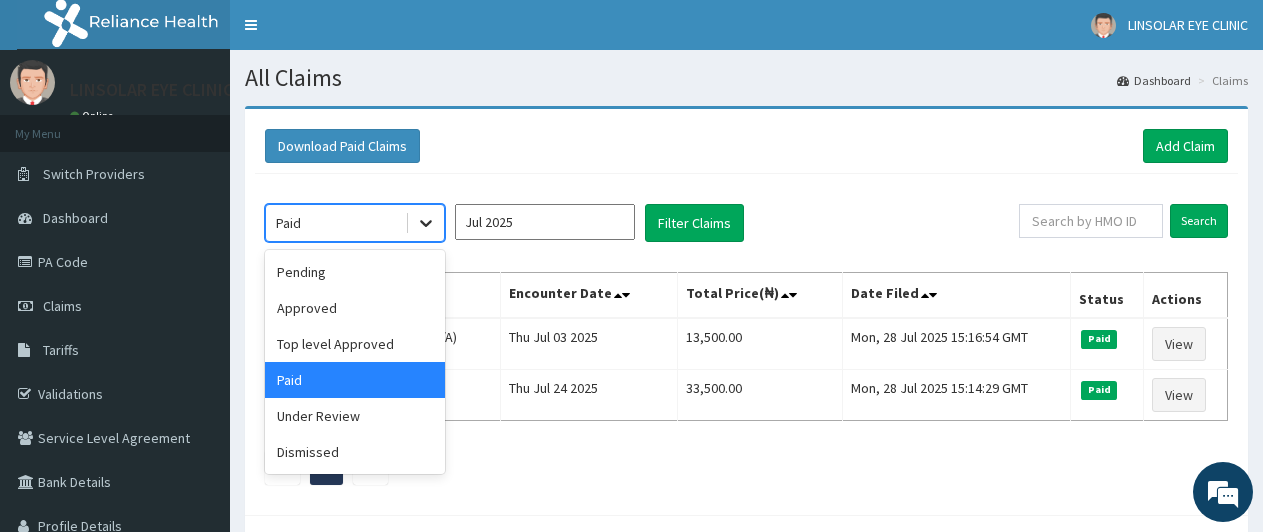 click 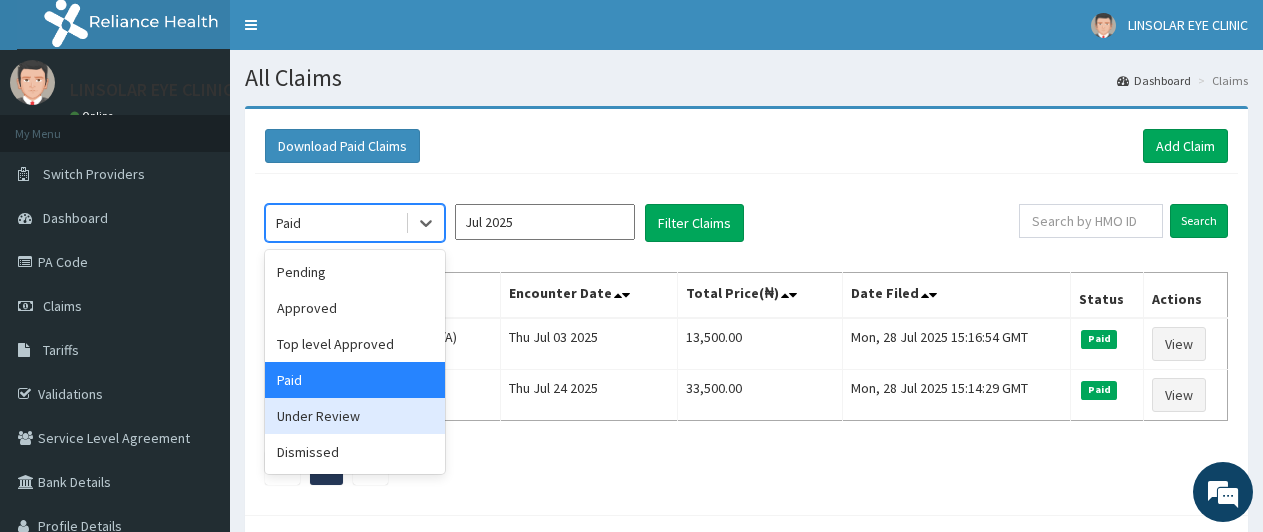 click on "Under Review" at bounding box center (355, 416) 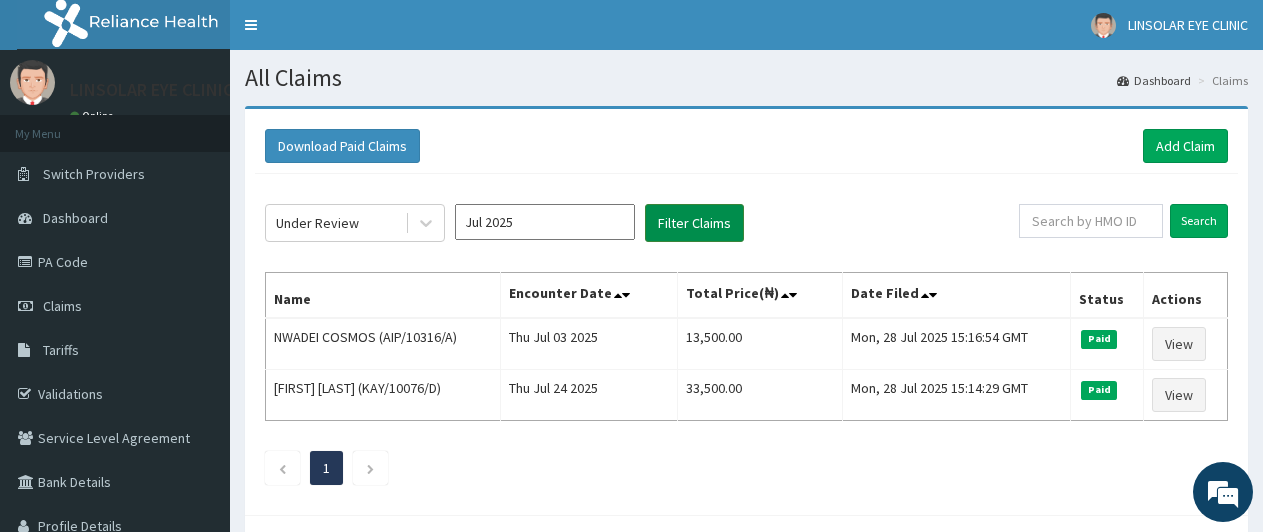 click on "Filter Claims" at bounding box center [694, 223] 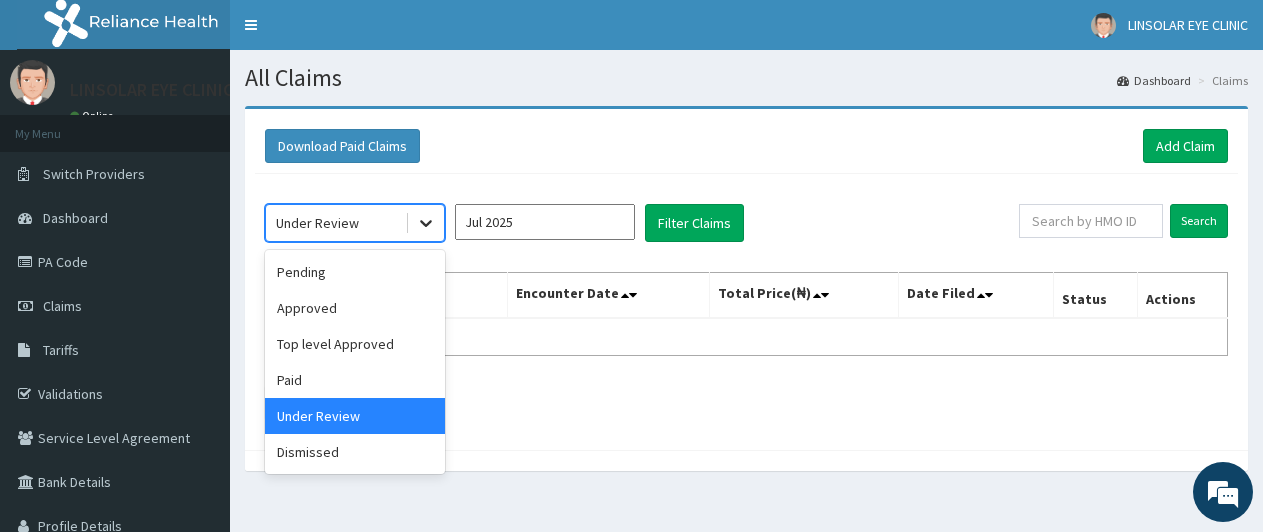 click 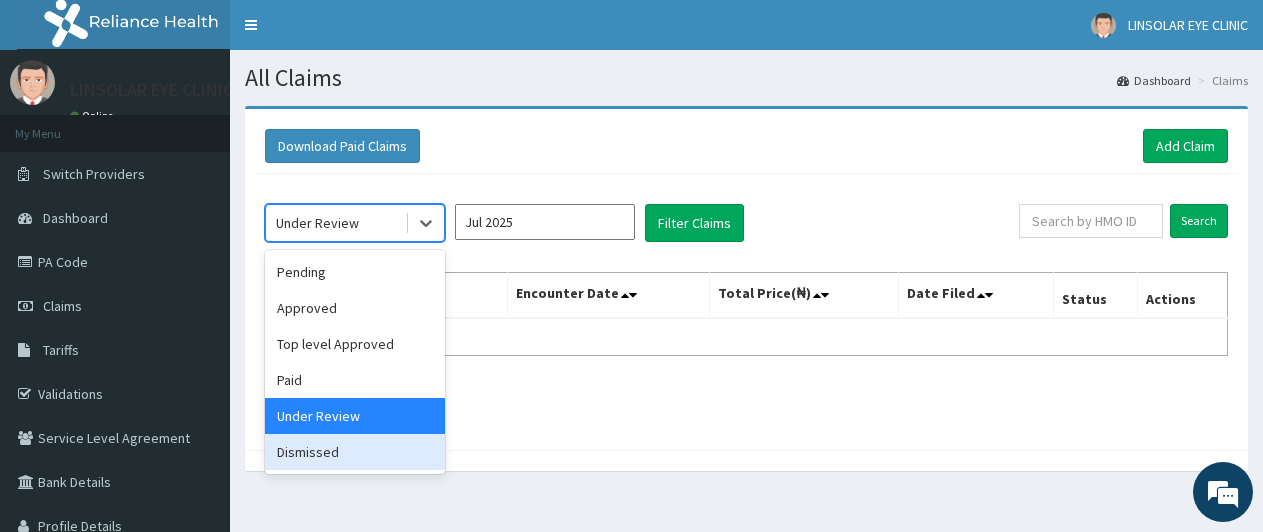 click on "Dismissed" at bounding box center (355, 452) 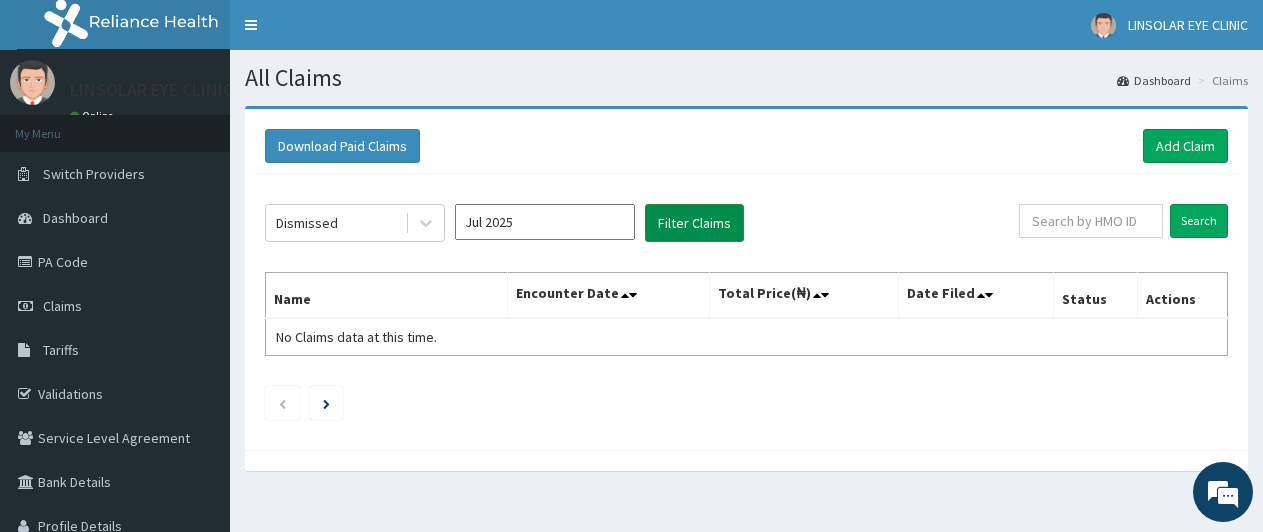 click on "Filter Claims" at bounding box center [694, 223] 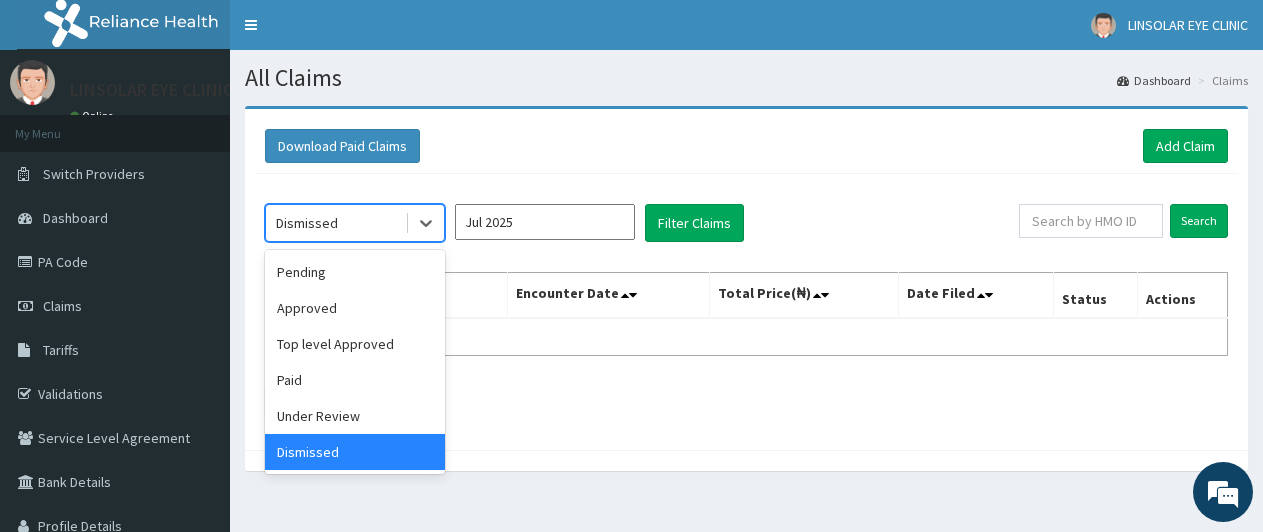 click on "Dismissed" at bounding box center (335, 223) 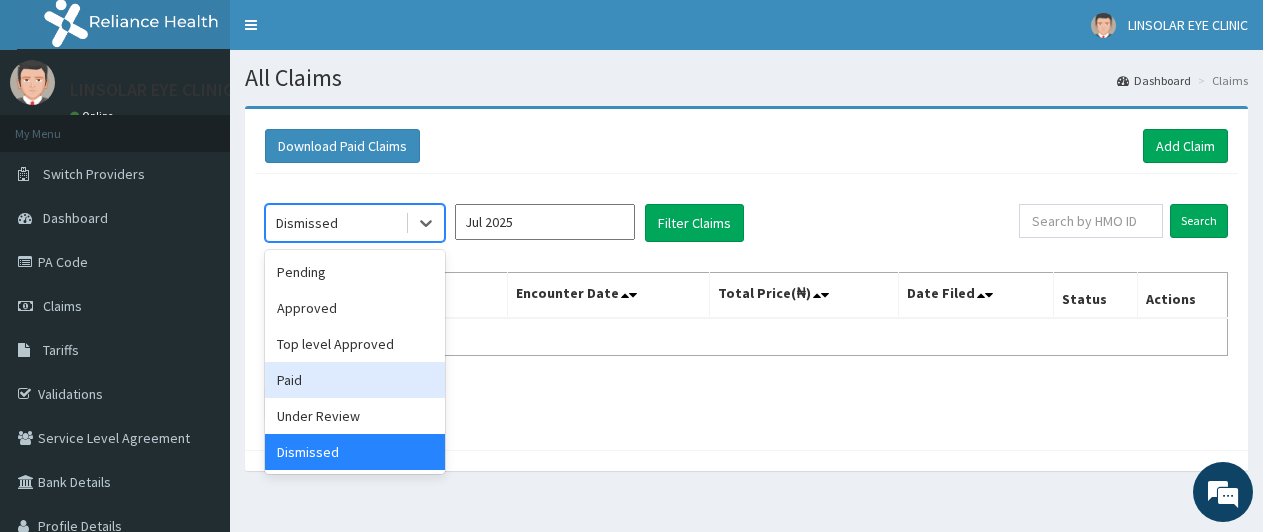 click on "Paid" at bounding box center (355, 380) 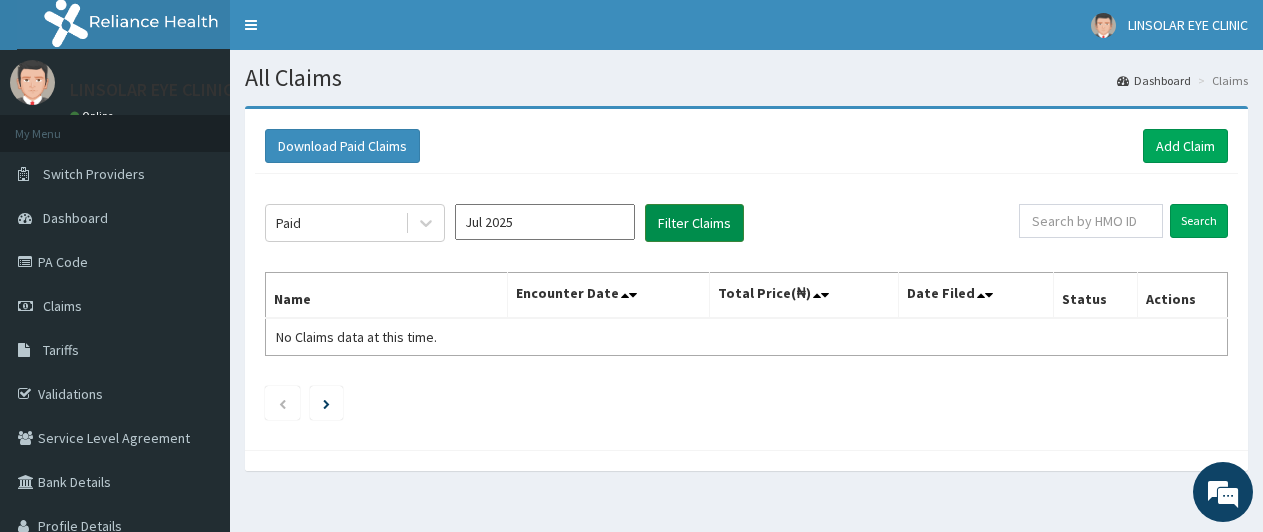 click on "Filter Claims" at bounding box center [694, 223] 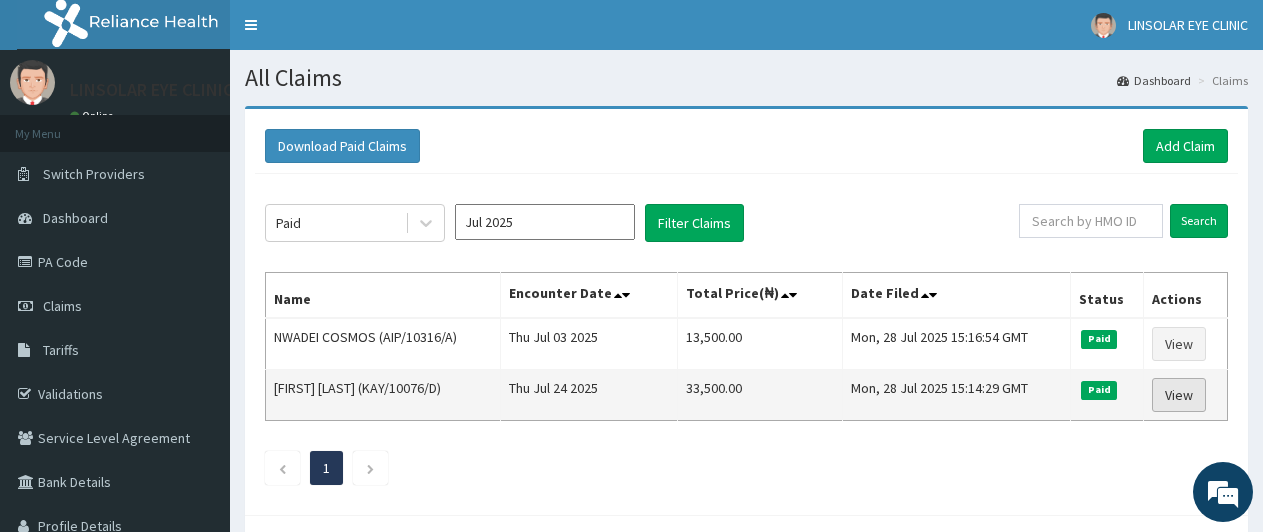 click on "View" at bounding box center (1179, 395) 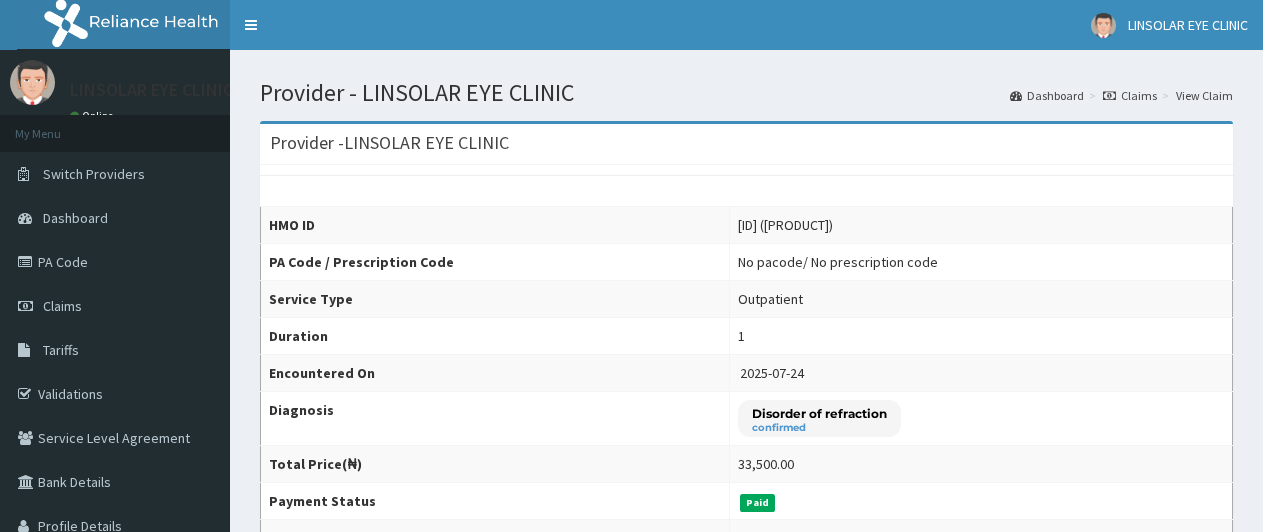 scroll, scrollTop: 11, scrollLeft: 0, axis: vertical 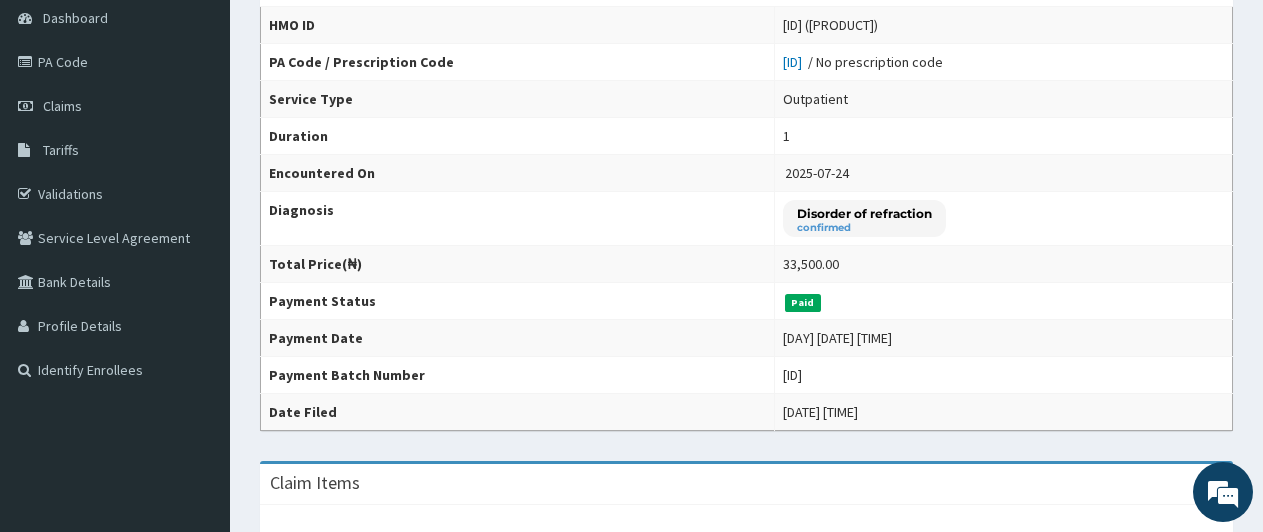 click on "Paid" at bounding box center [803, 303] 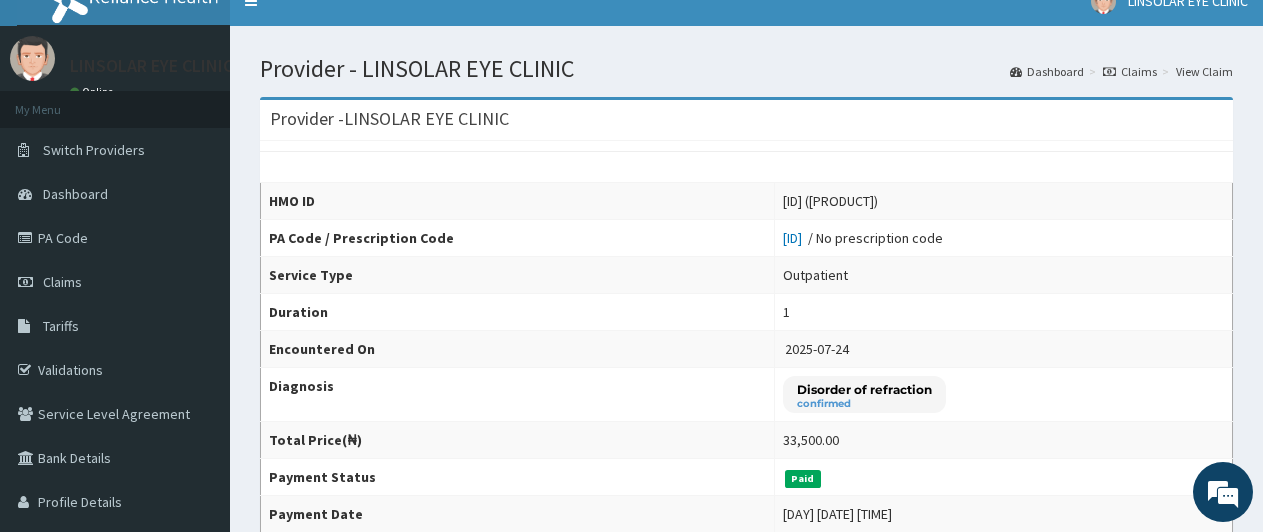 scroll, scrollTop: 0, scrollLeft: 0, axis: both 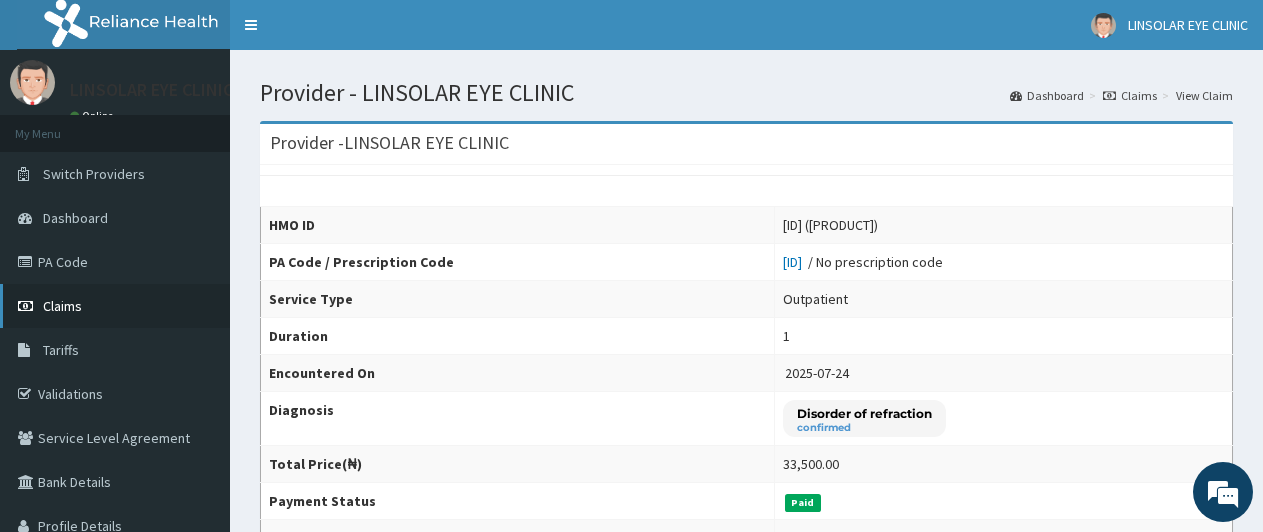 click on "Claims" at bounding box center (115, 306) 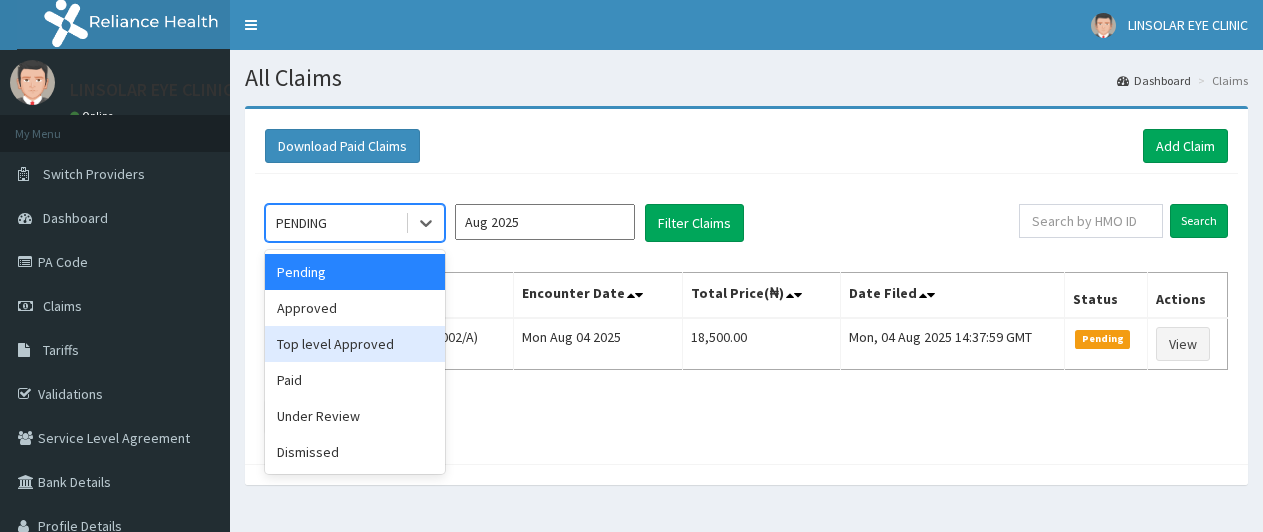 scroll, scrollTop: 0, scrollLeft: 0, axis: both 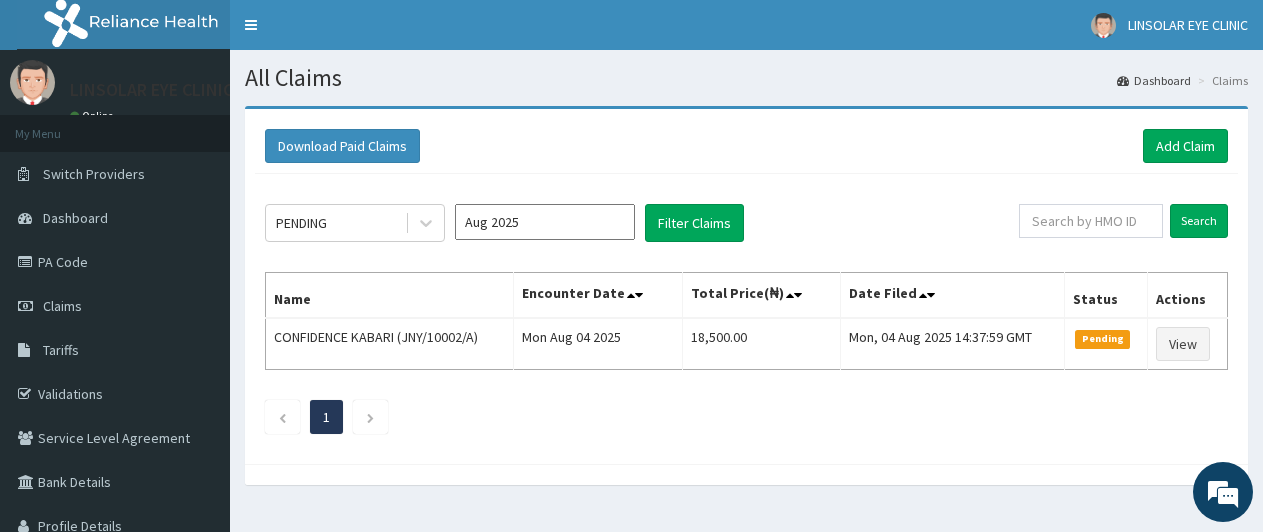 click on "PENDING Aug 2025 Filter Claims Search Name Encounter Date Total Price(₦) Date Filed Status Actions CONFIDENCE KABARI  (JNY/10002/A) Mon Aug 04 2025 18,500.00 Mon, 04 Aug 2025 14:37:59 GMT Pending View 1" 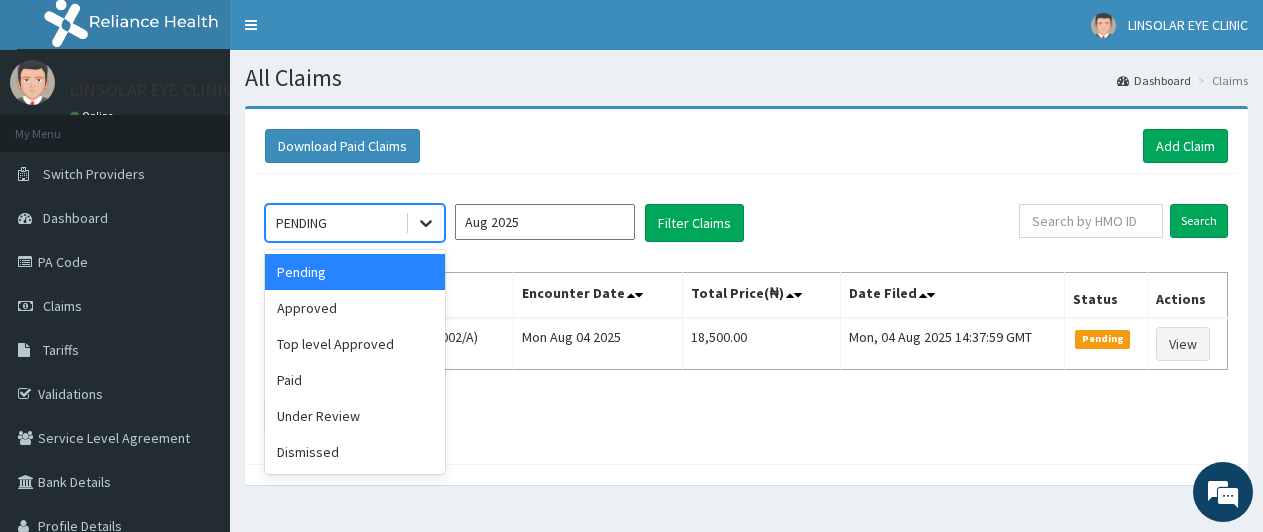 click 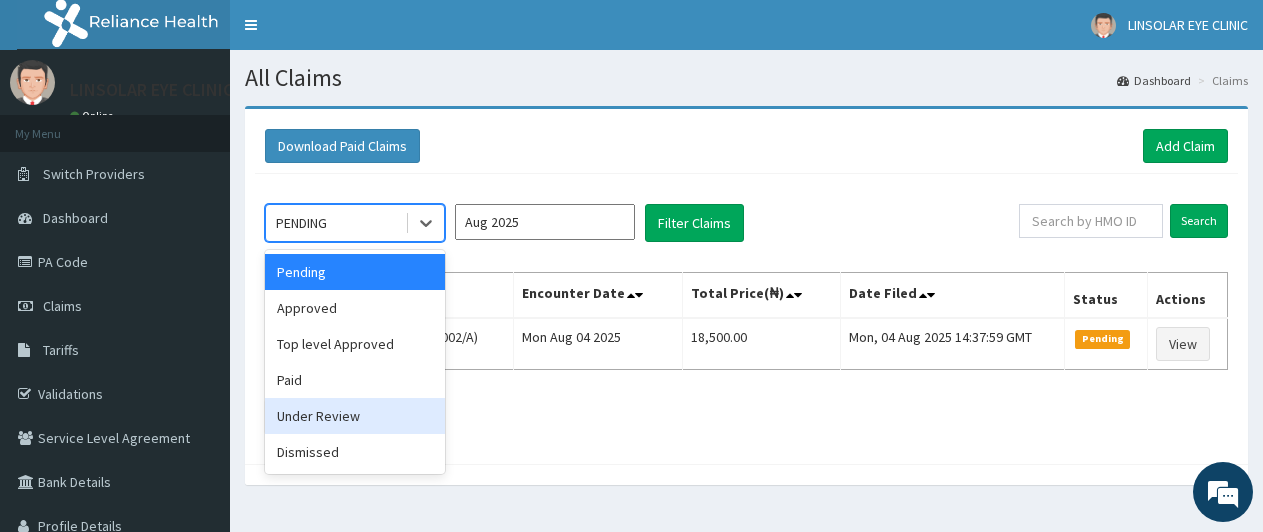 scroll, scrollTop: 0, scrollLeft: 0, axis: both 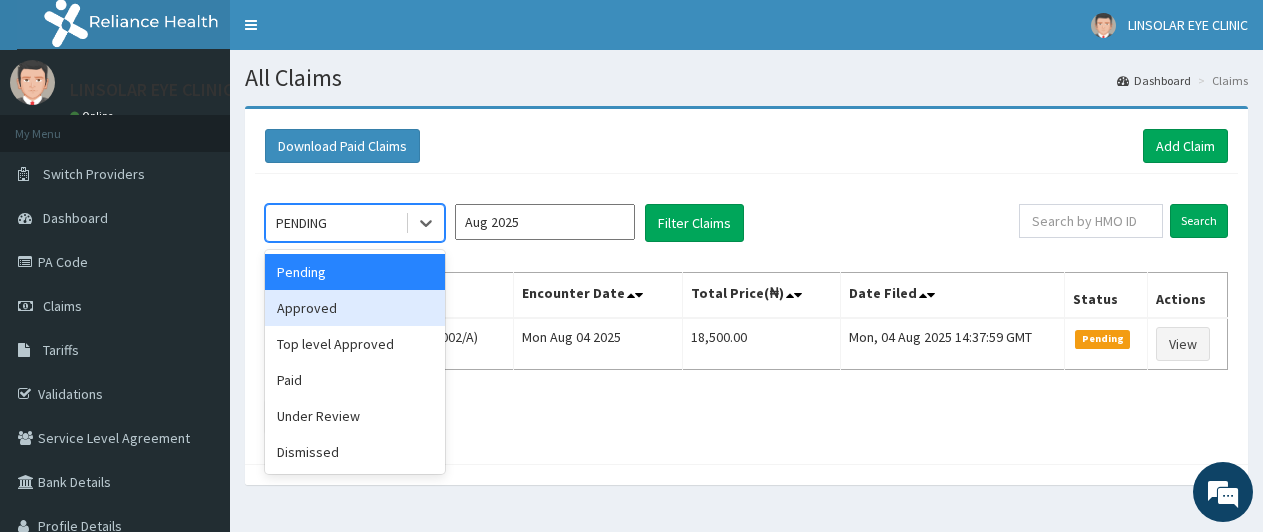 click on "Approved" at bounding box center (355, 308) 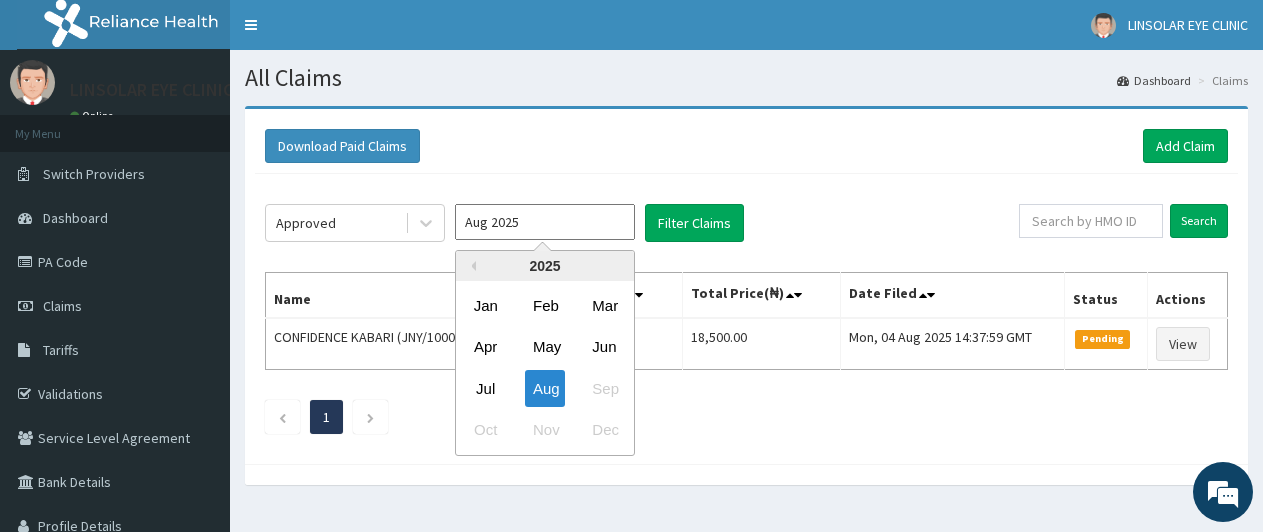 click on "Aug 2025" at bounding box center [545, 222] 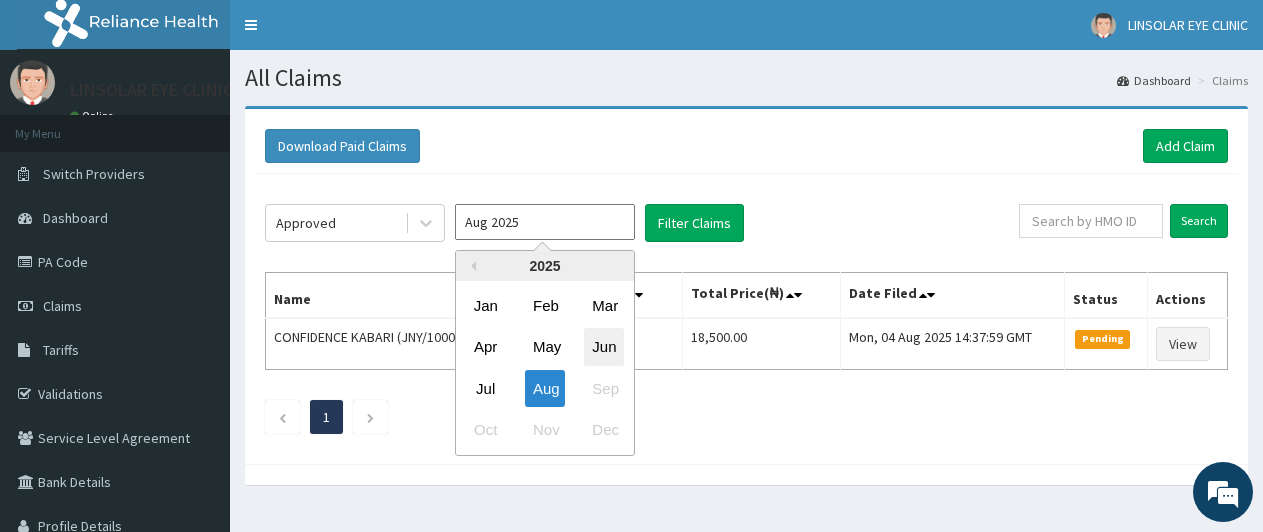 click on "Jun" at bounding box center [604, 347] 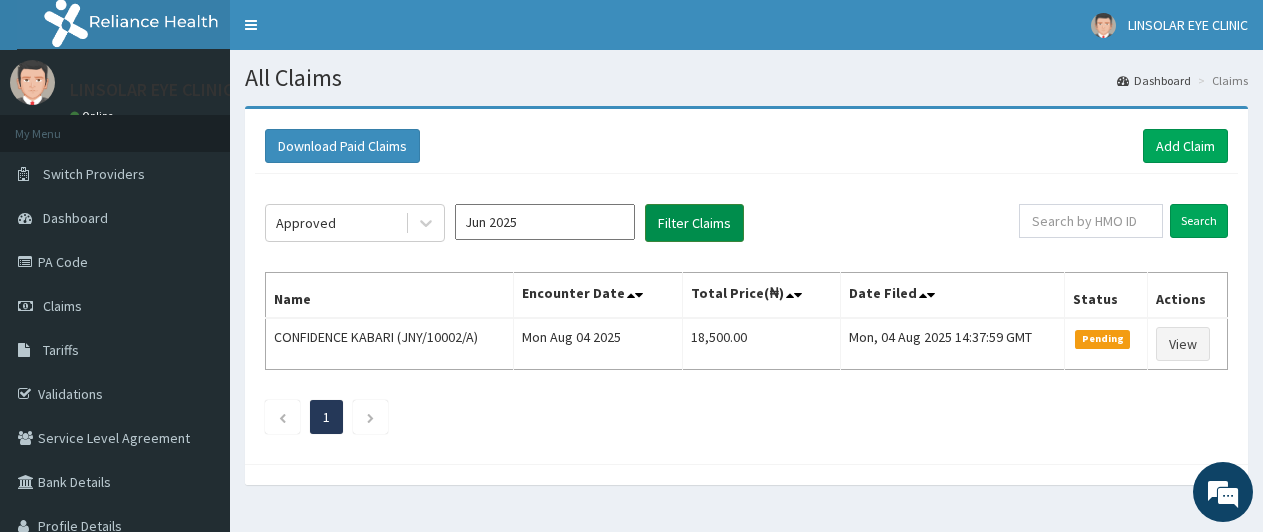 click on "Filter Claims" at bounding box center (694, 223) 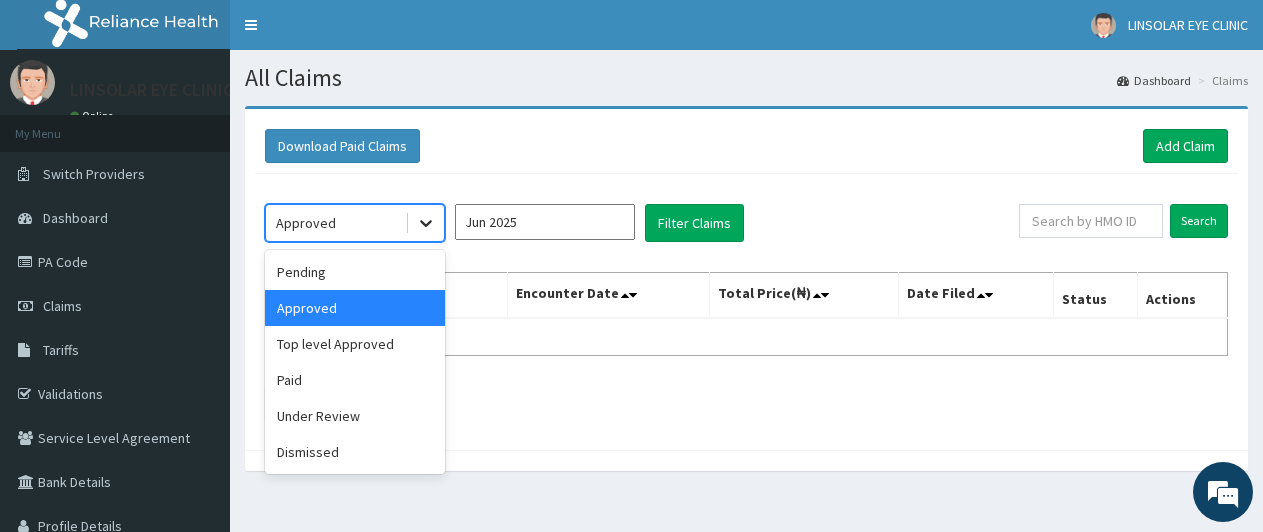 click 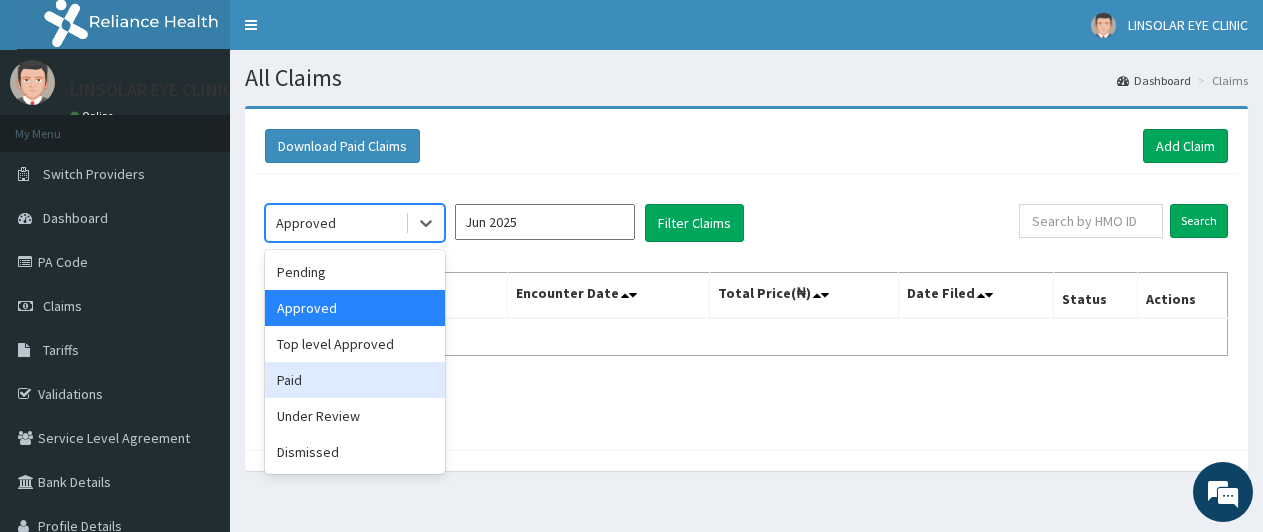 click on "Paid" at bounding box center [355, 380] 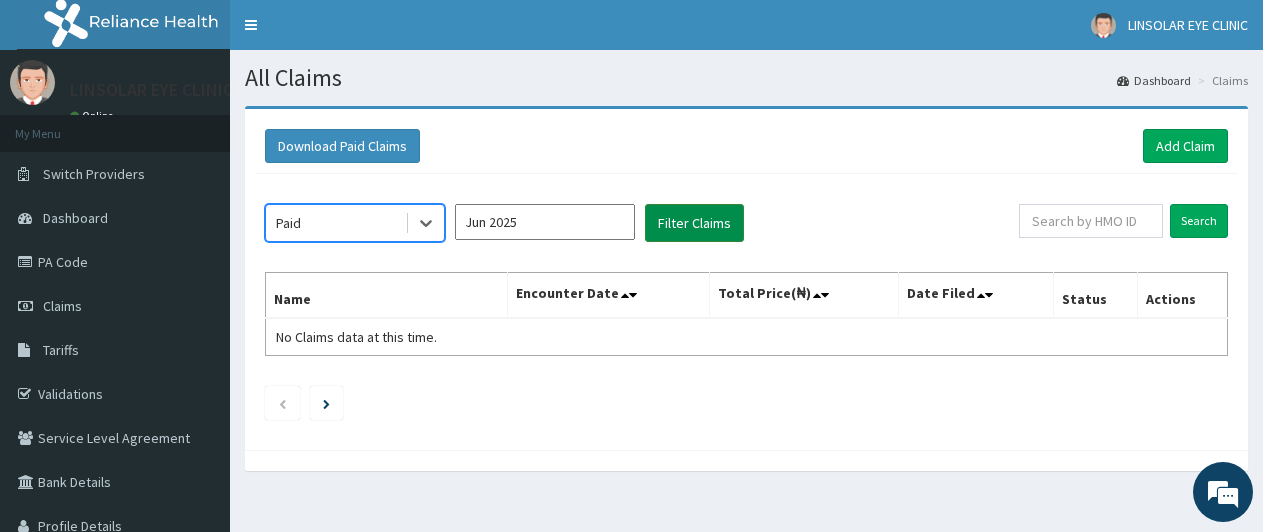 click on "Filter Claims" at bounding box center (694, 223) 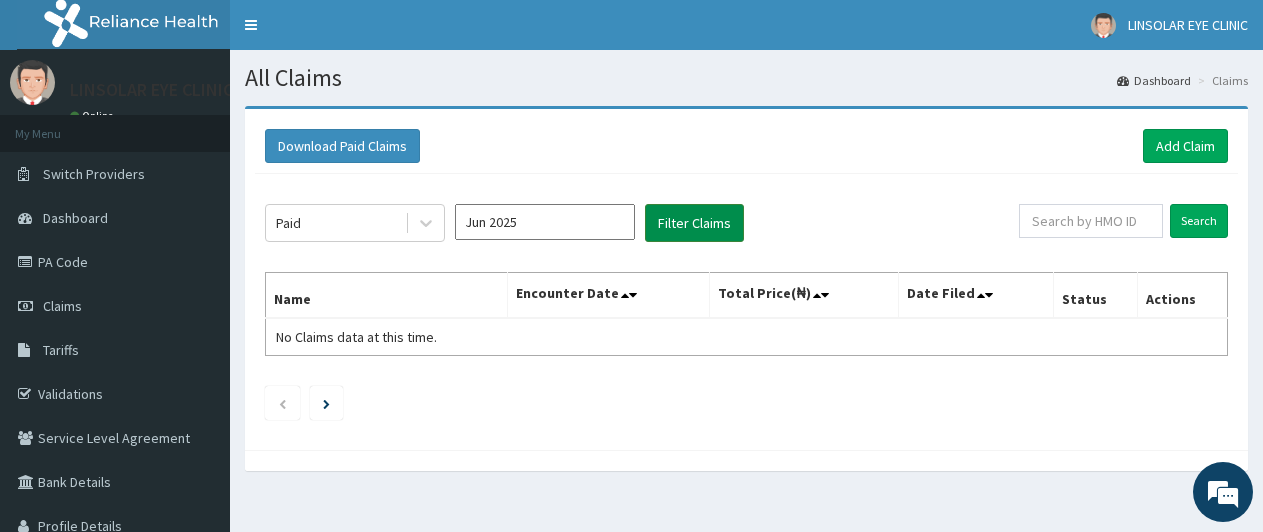 click on "Filter Claims" at bounding box center (694, 223) 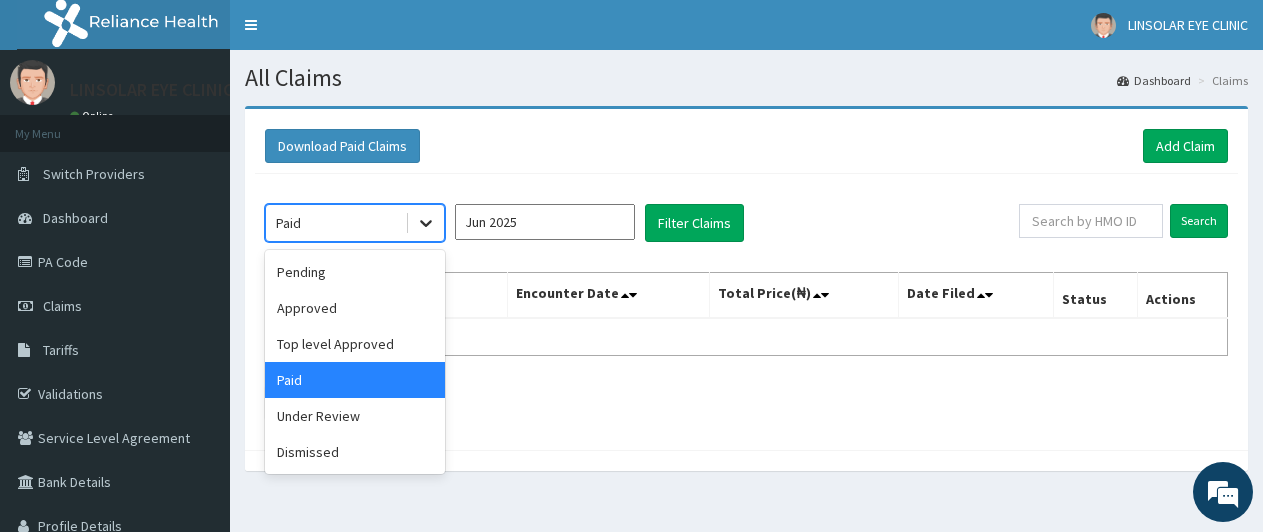 click 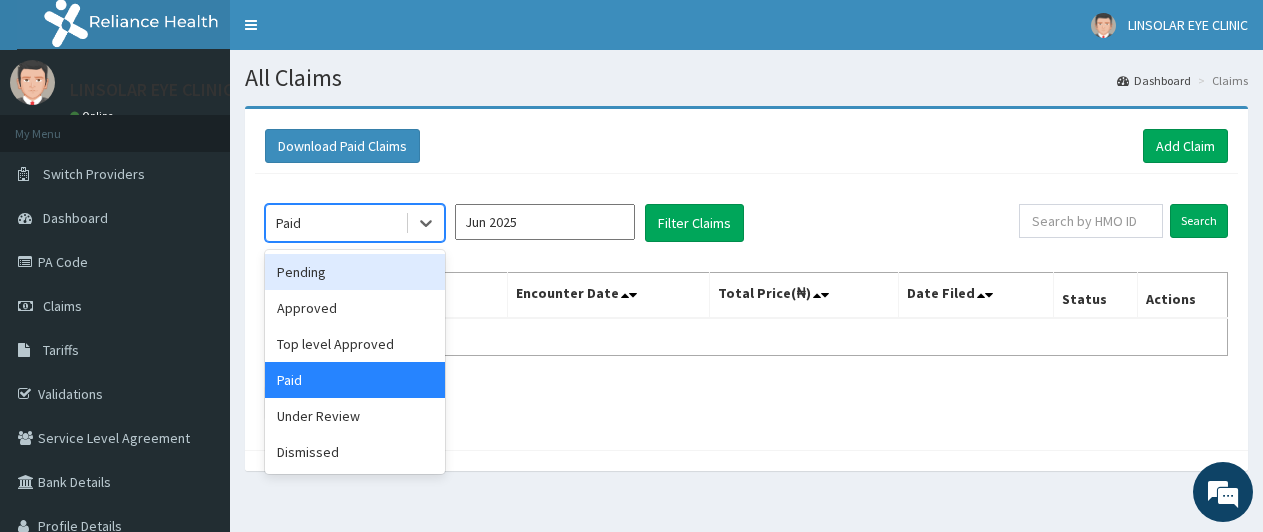 click on "Pending" at bounding box center [355, 272] 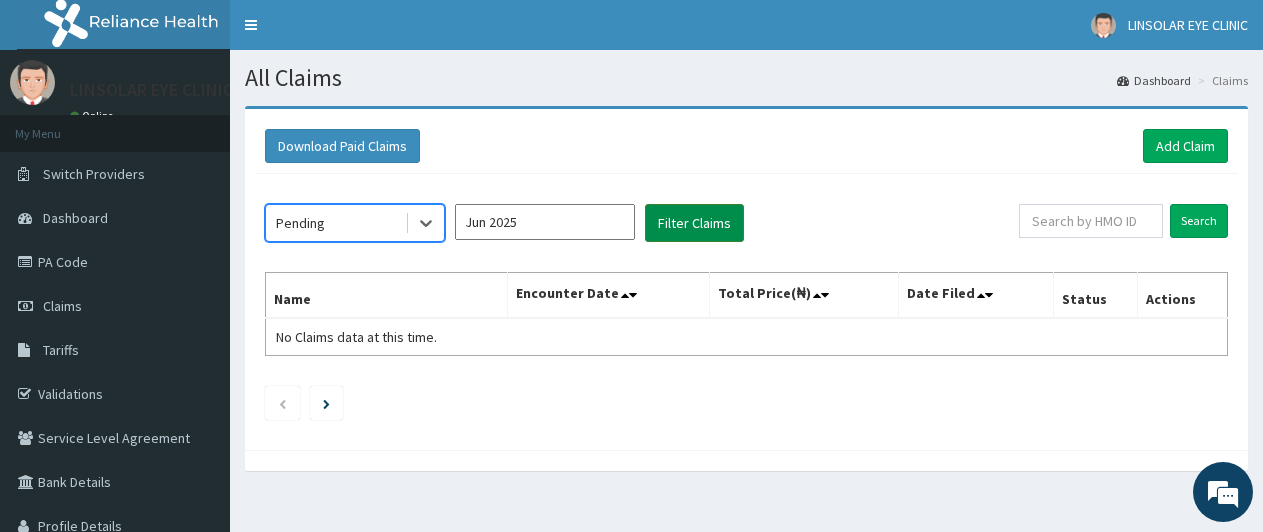 click on "Filter Claims" at bounding box center (694, 223) 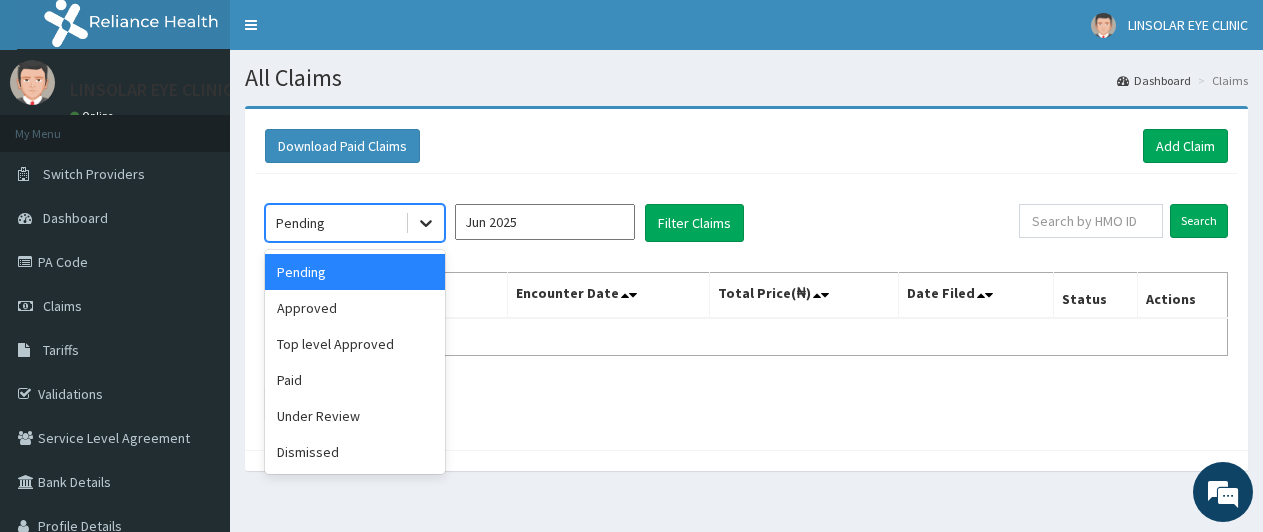 click 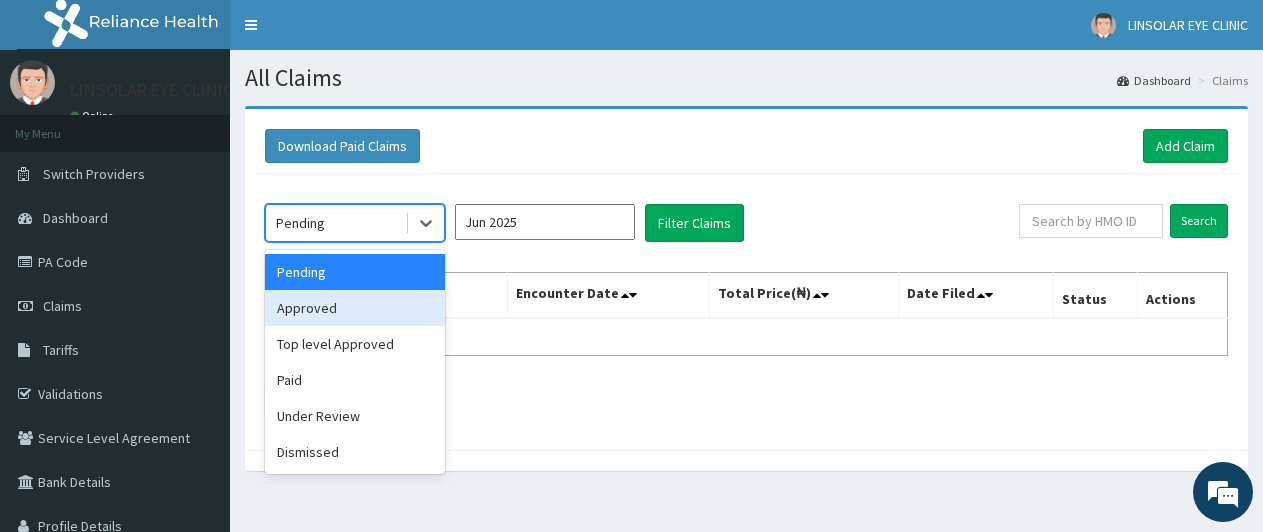 click on "Approved" at bounding box center (355, 308) 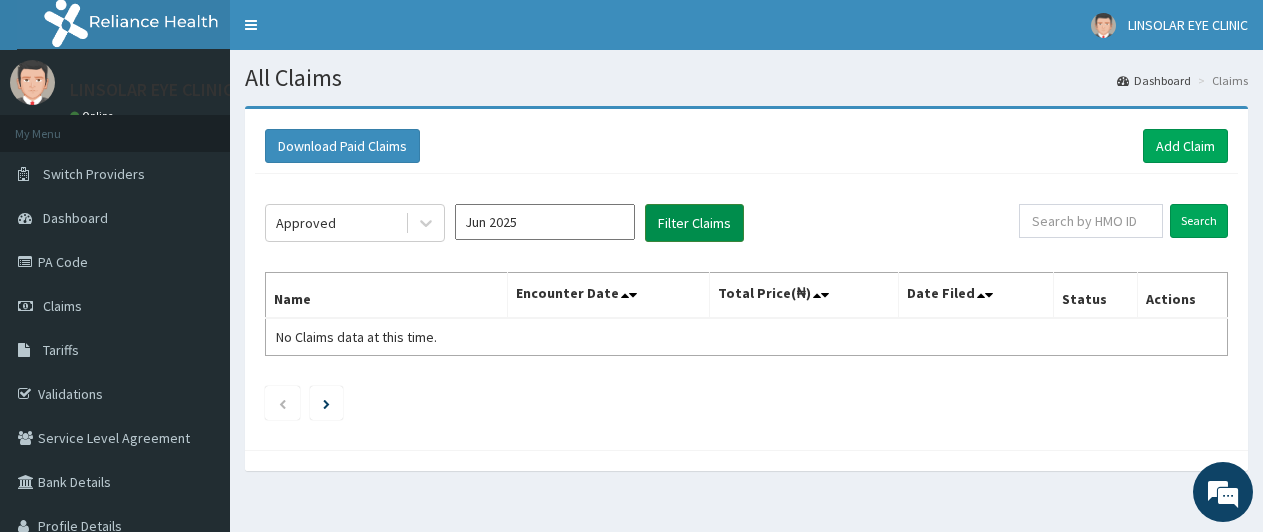 click on "Filter Claims" at bounding box center [694, 223] 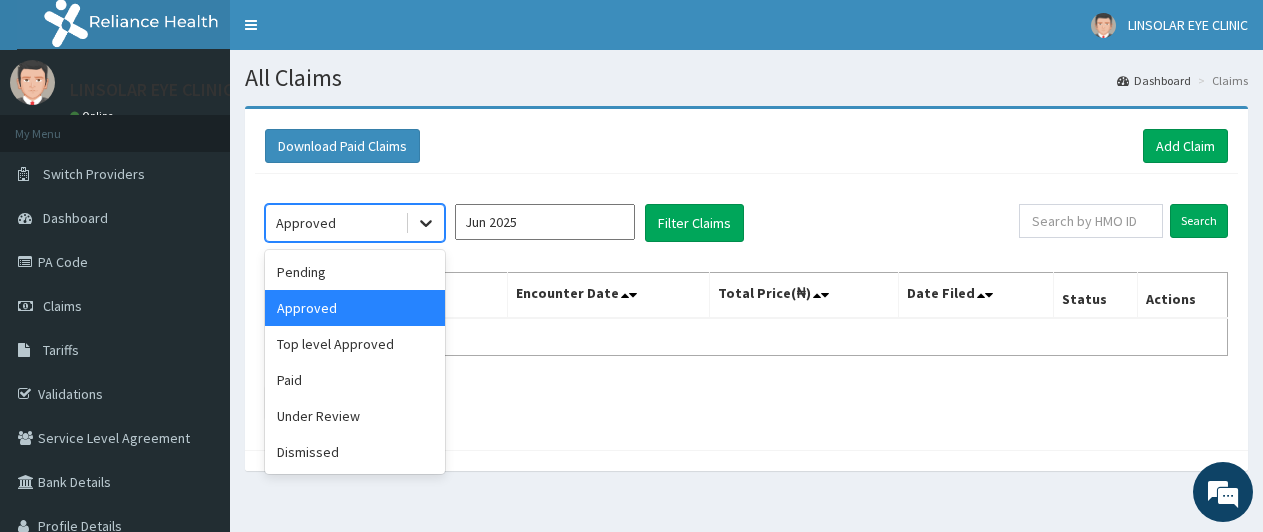 click at bounding box center [426, 223] 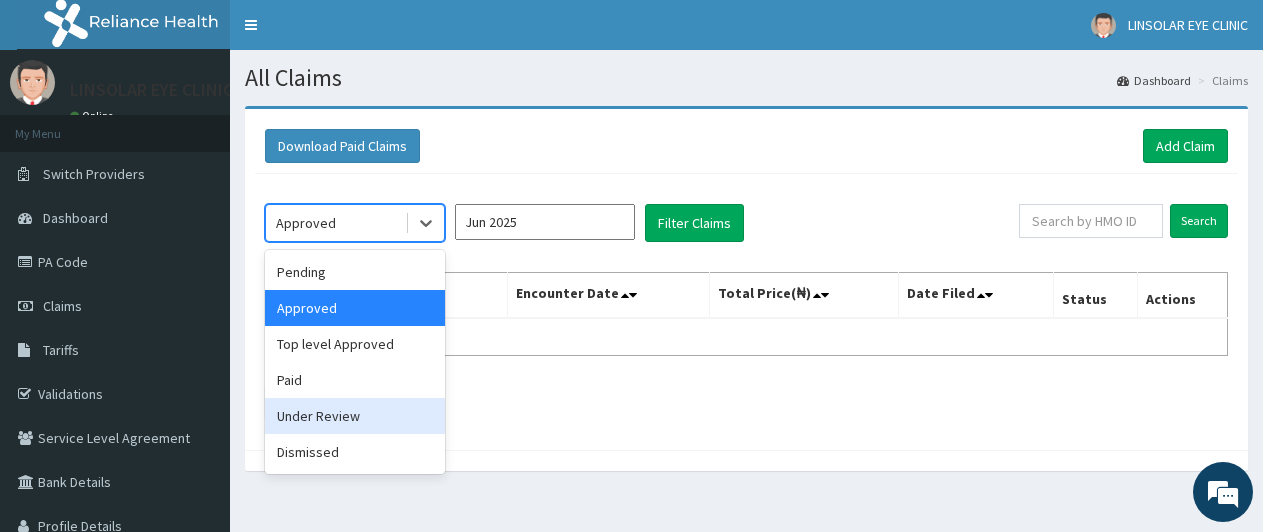 click on "Under Review" at bounding box center (355, 416) 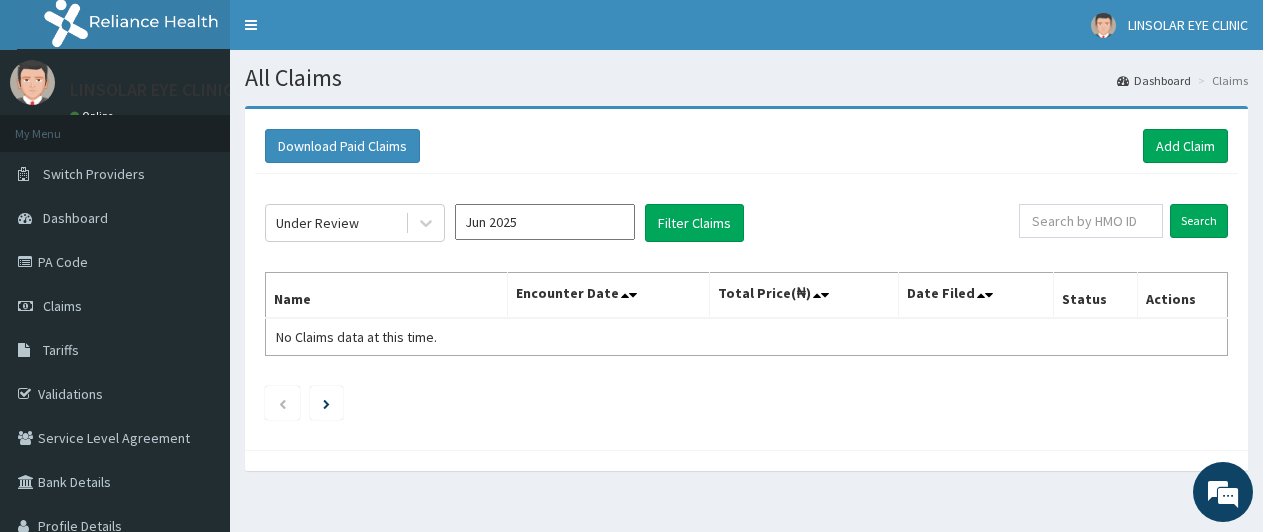 click on "Under Review Jun 2025 Filter Claims Search Name Encounter Date Total Price(₦) Date Filed Status Actions No Claims data at this time." 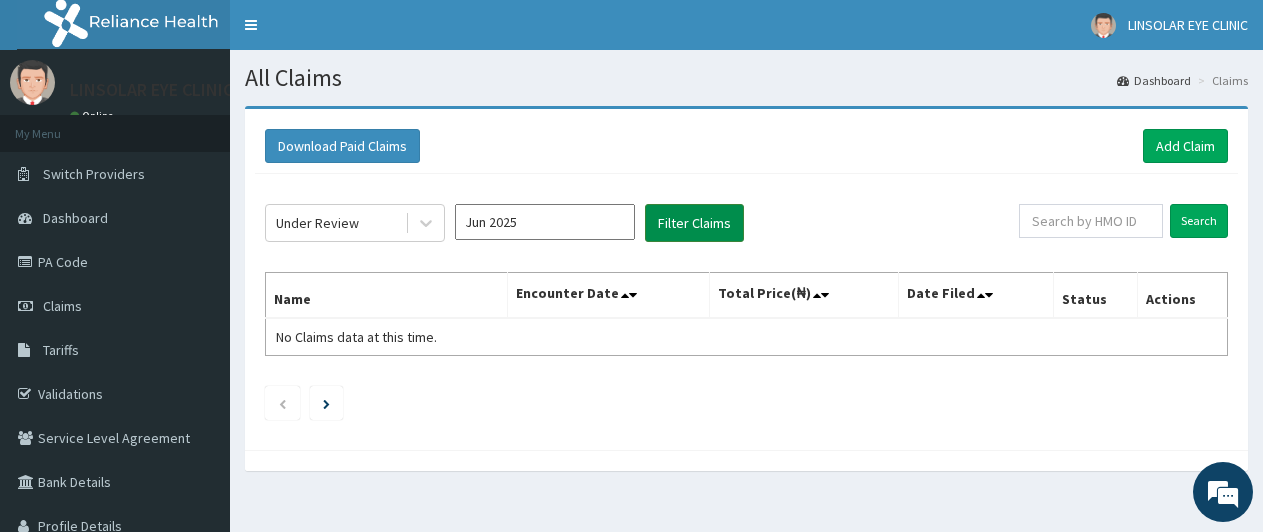 click on "Filter Claims" at bounding box center (694, 223) 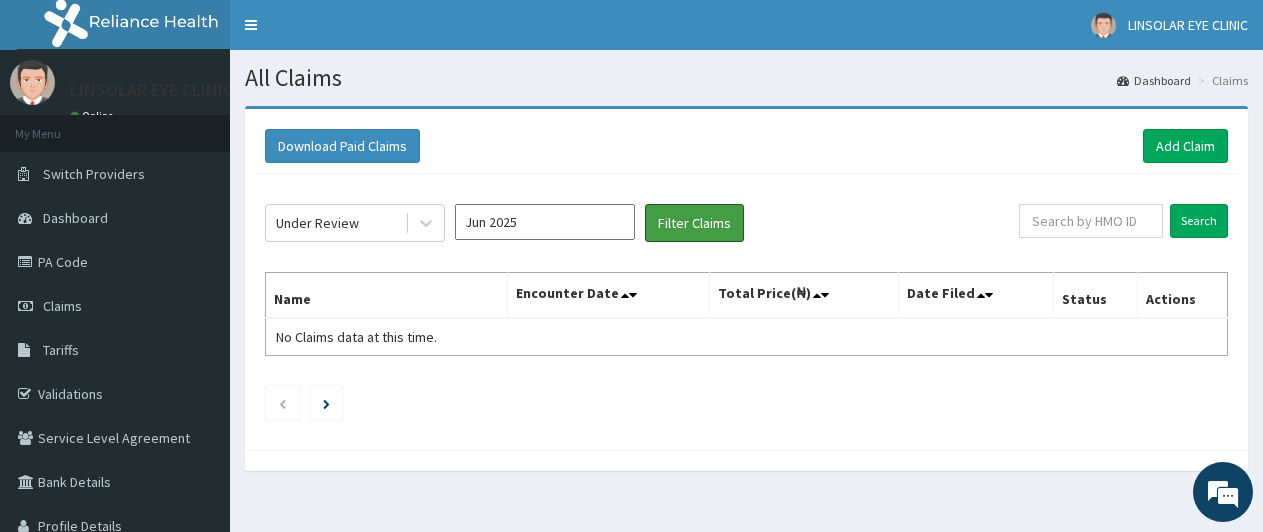 drag, startPoint x: 676, startPoint y: 225, endPoint x: 252, endPoint y: 104, distance: 440.92743 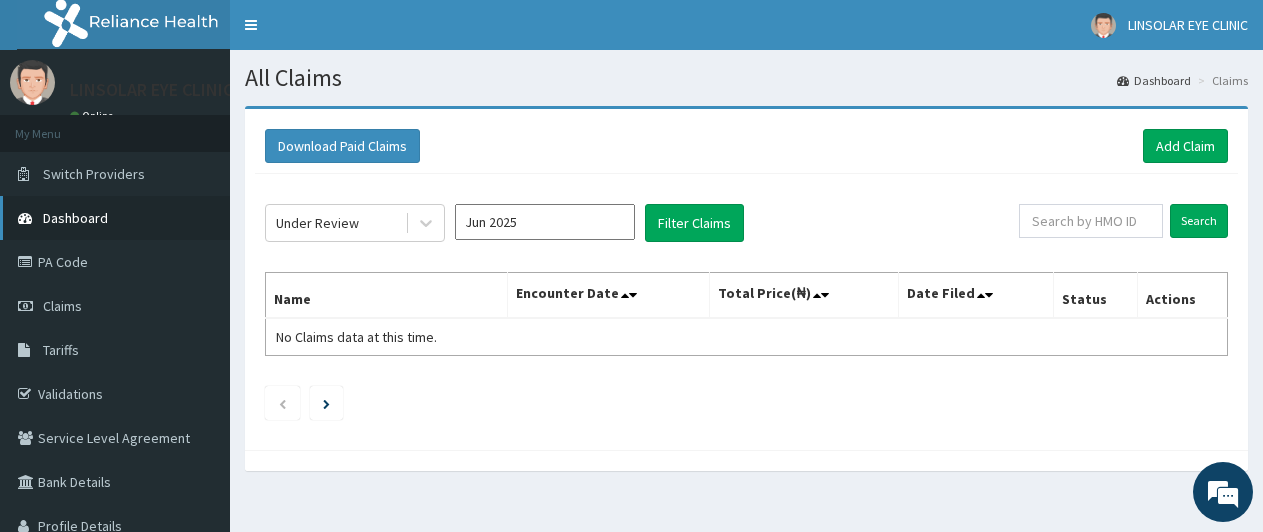 click on "Dashboard" at bounding box center (115, 218) 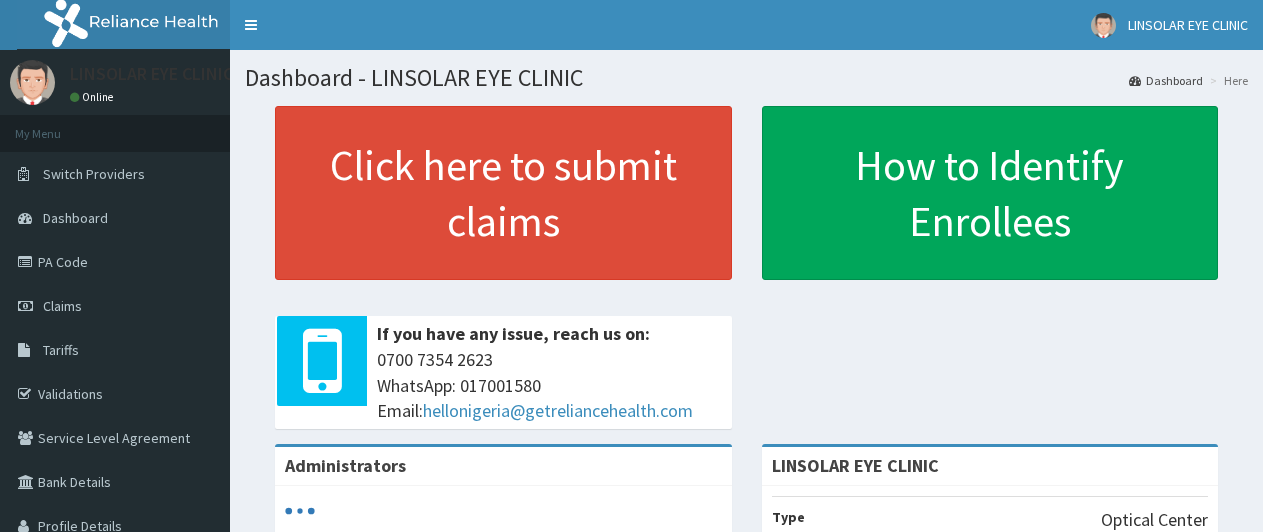 scroll, scrollTop: 0, scrollLeft: 0, axis: both 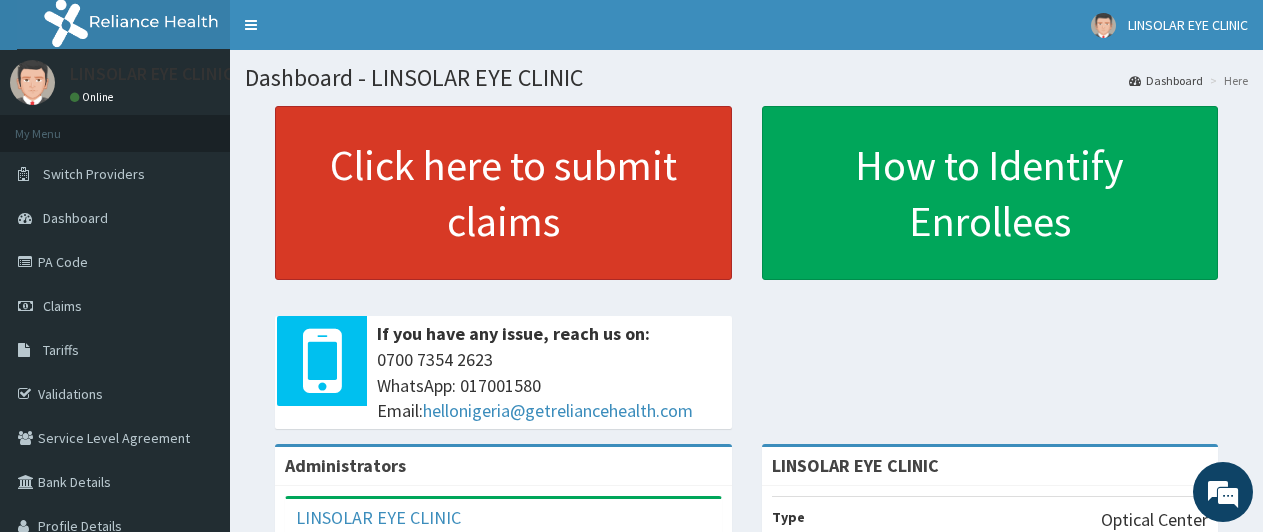click on "Click here to submit claims" at bounding box center (503, 193) 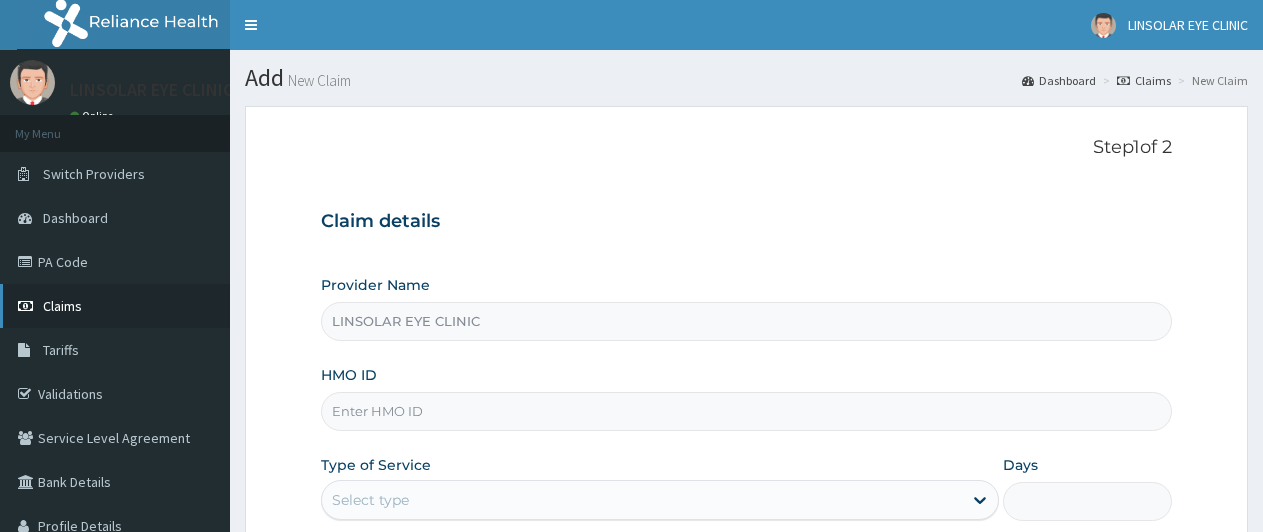 scroll, scrollTop: 0, scrollLeft: 0, axis: both 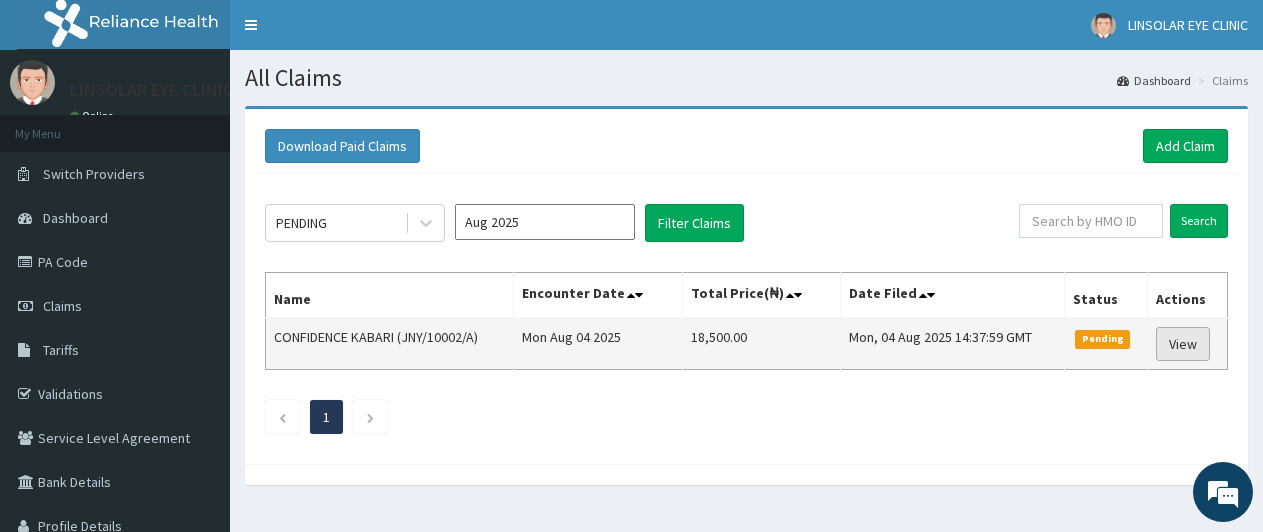 click on "View" at bounding box center (1183, 344) 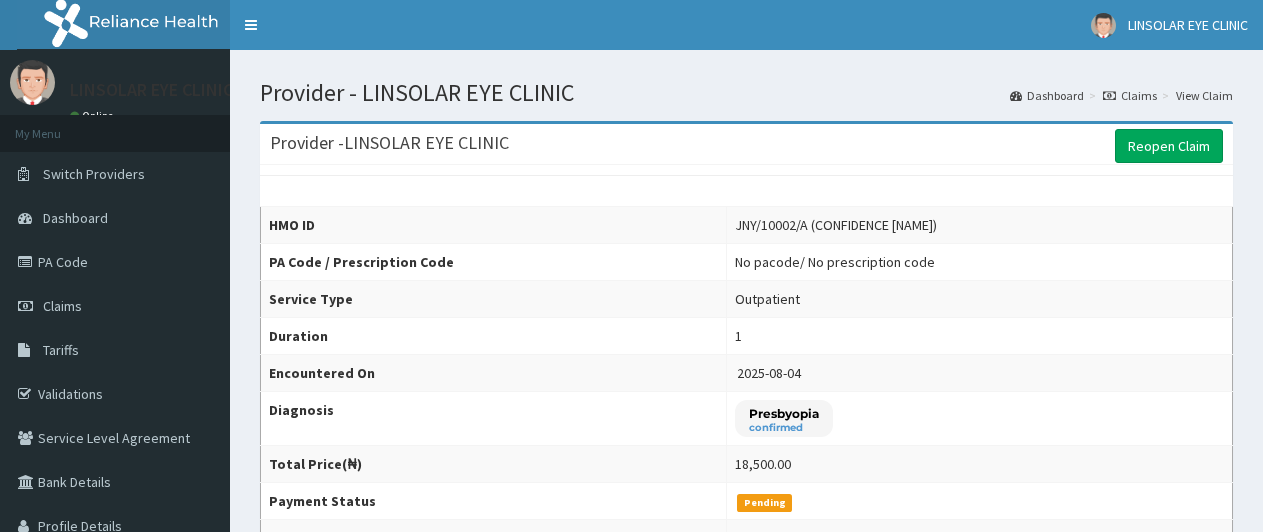 scroll, scrollTop: 800, scrollLeft: 0, axis: vertical 